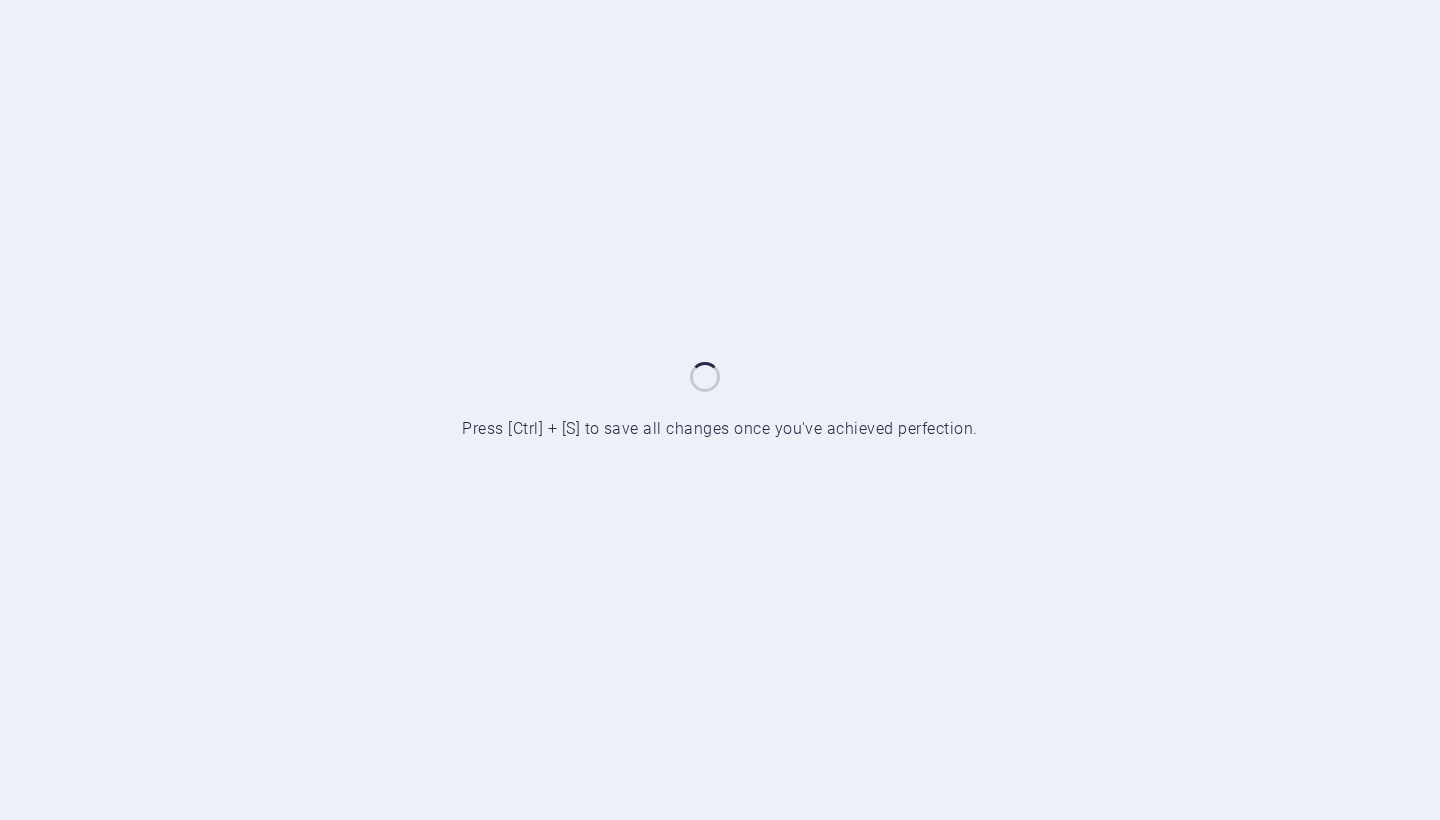 scroll, scrollTop: 0, scrollLeft: 0, axis: both 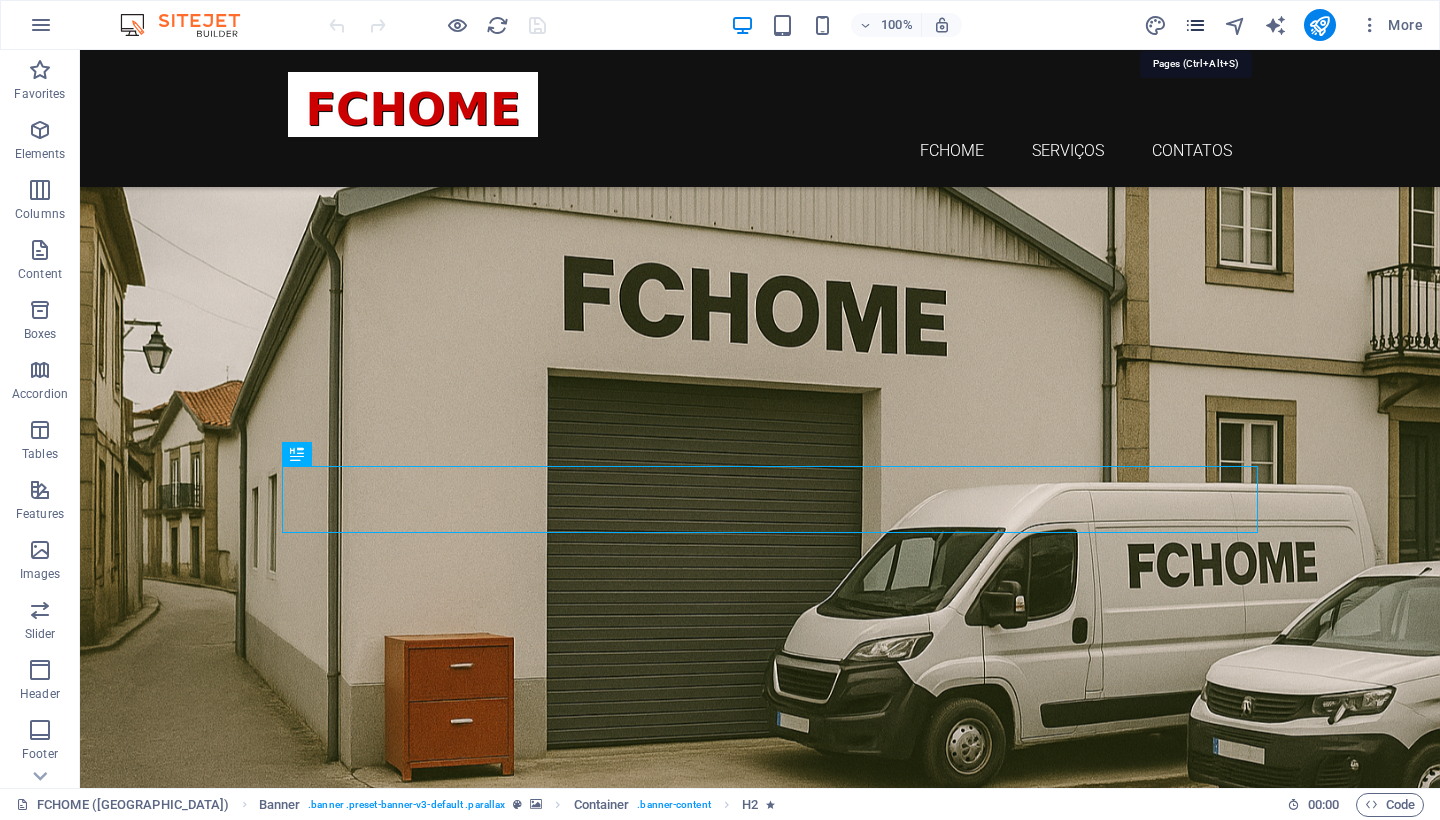 click at bounding box center [1195, 25] 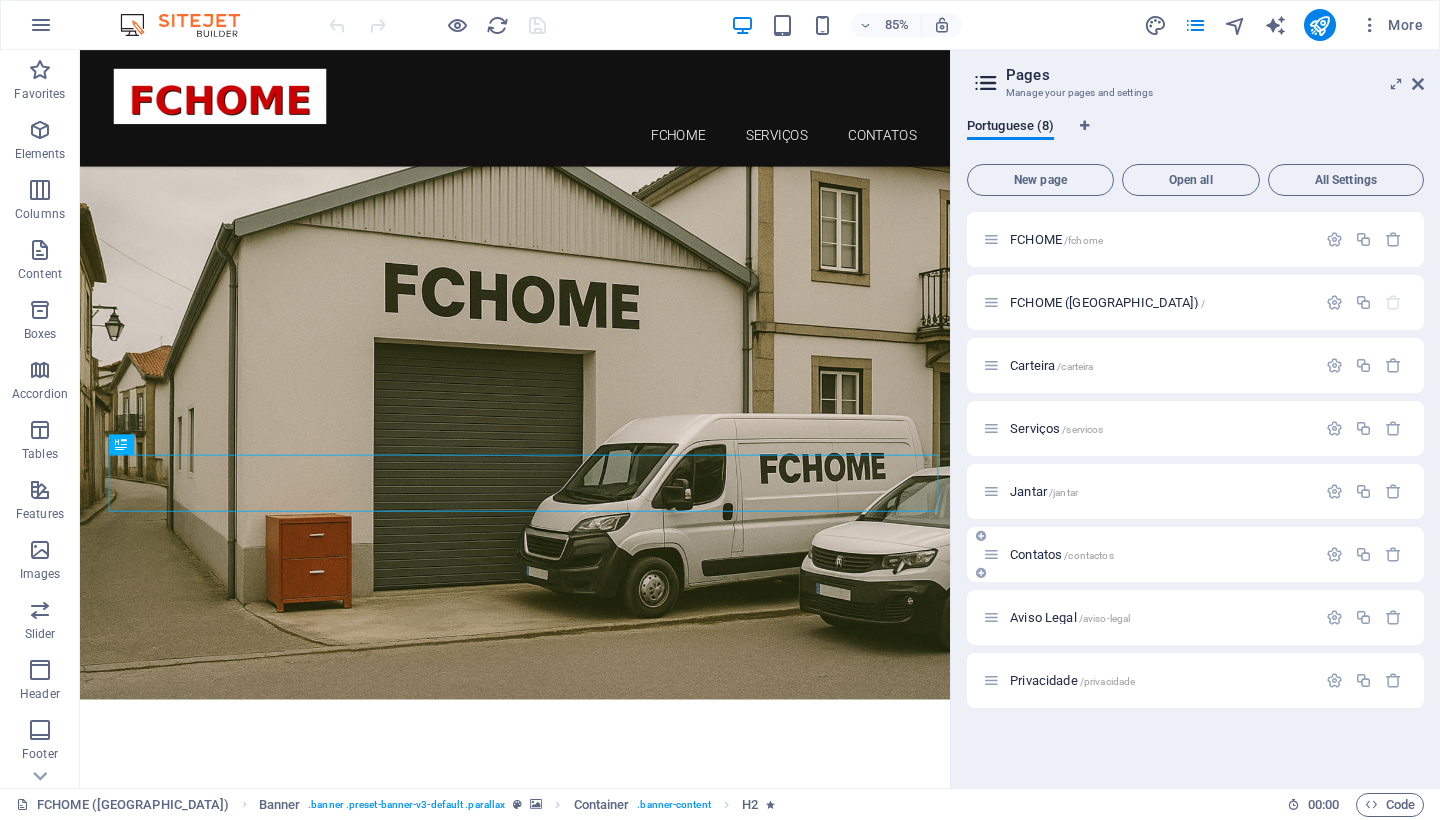 click on "/contactos" at bounding box center (1088, 555) 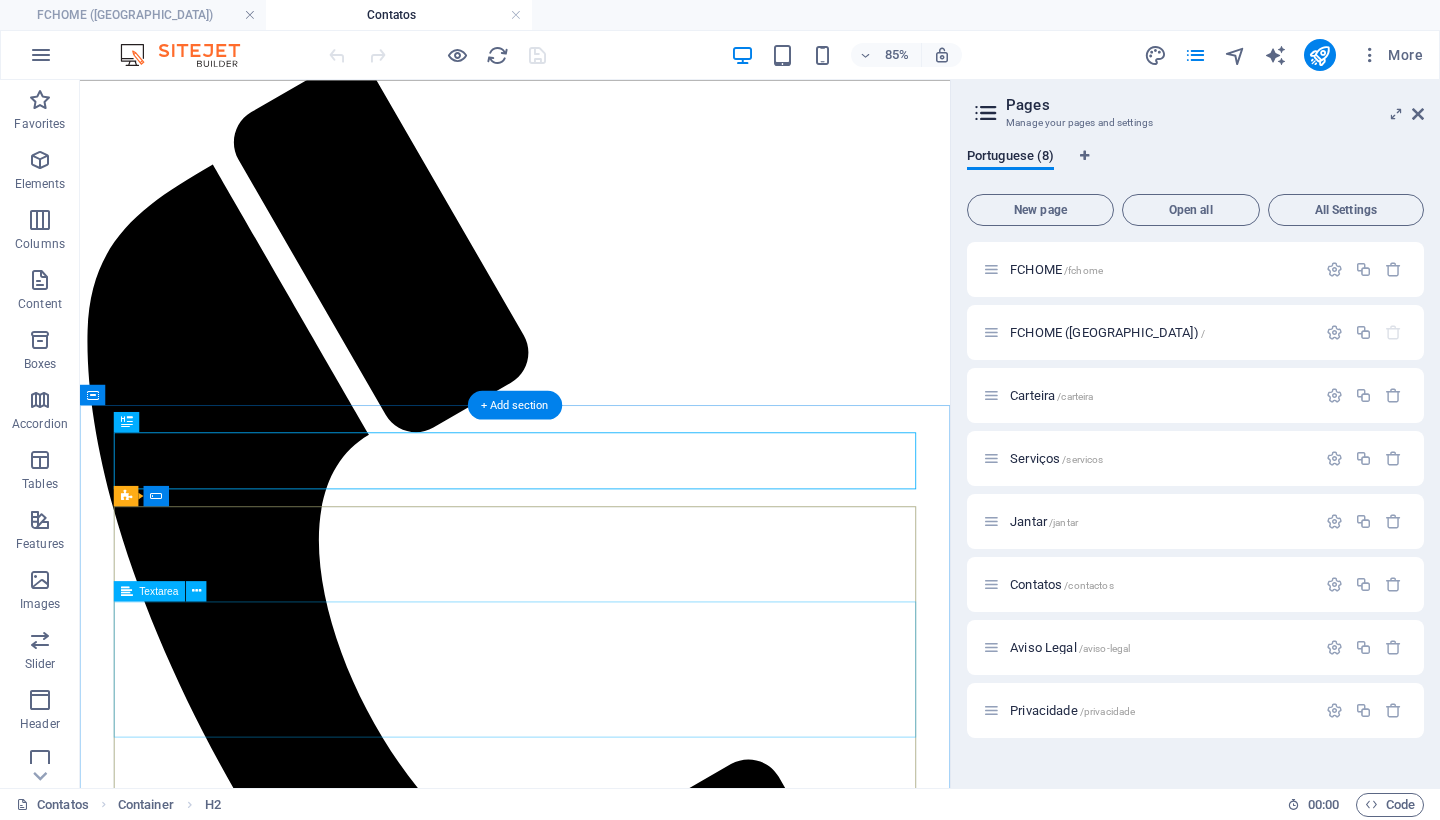 scroll, scrollTop: 282, scrollLeft: 0, axis: vertical 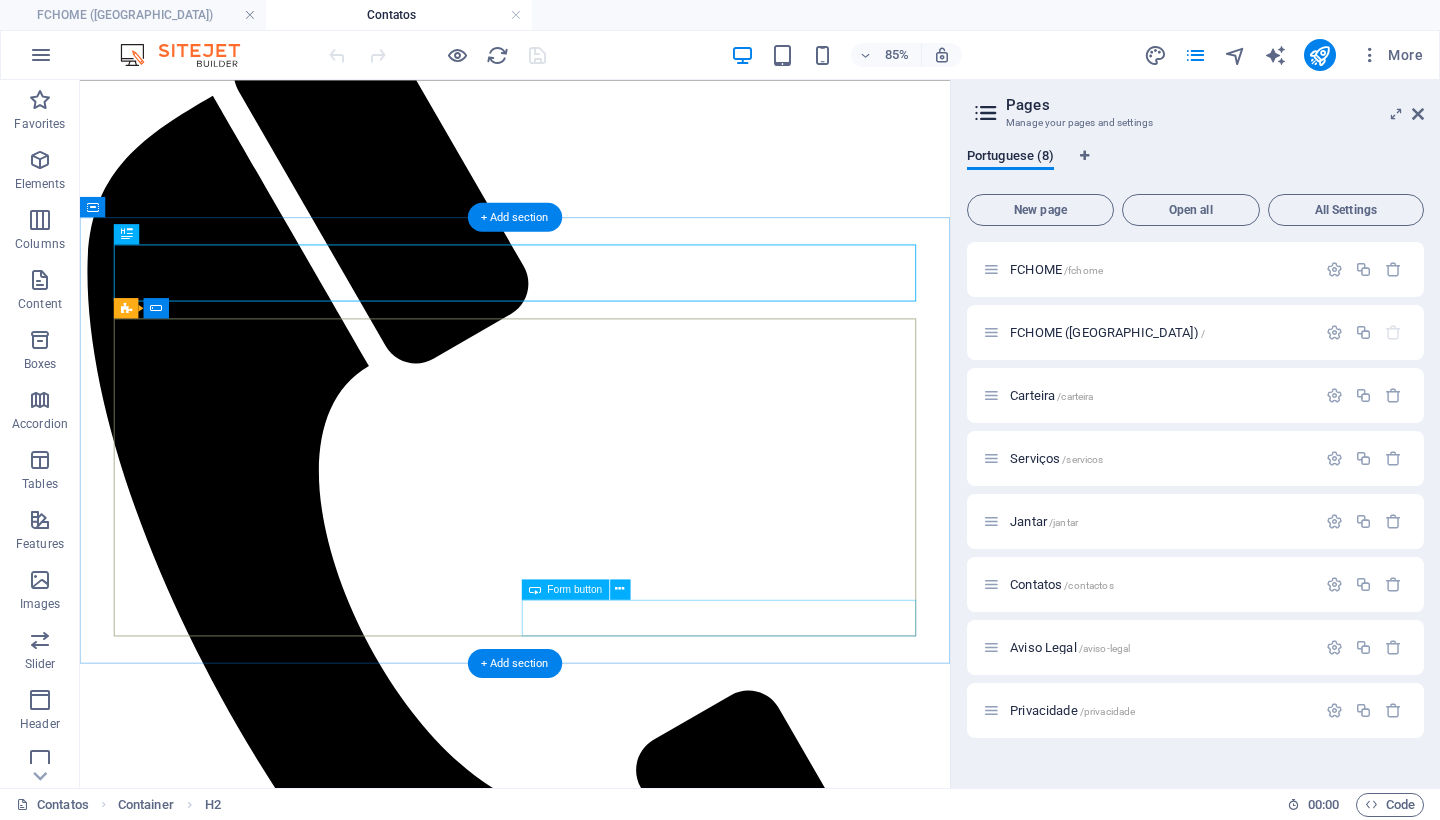 click on "ENVIAR" 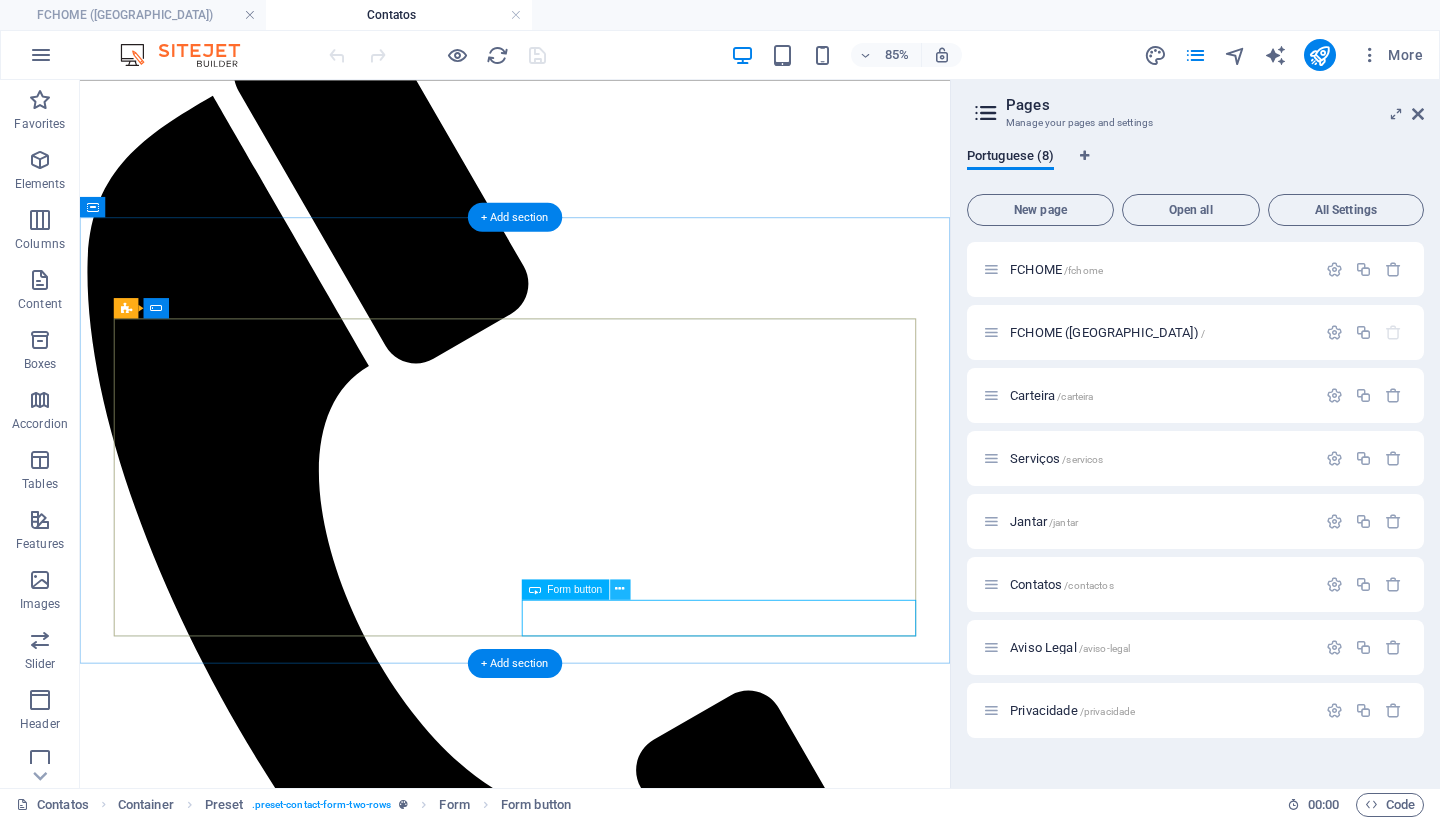 click at bounding box center (620, 589) 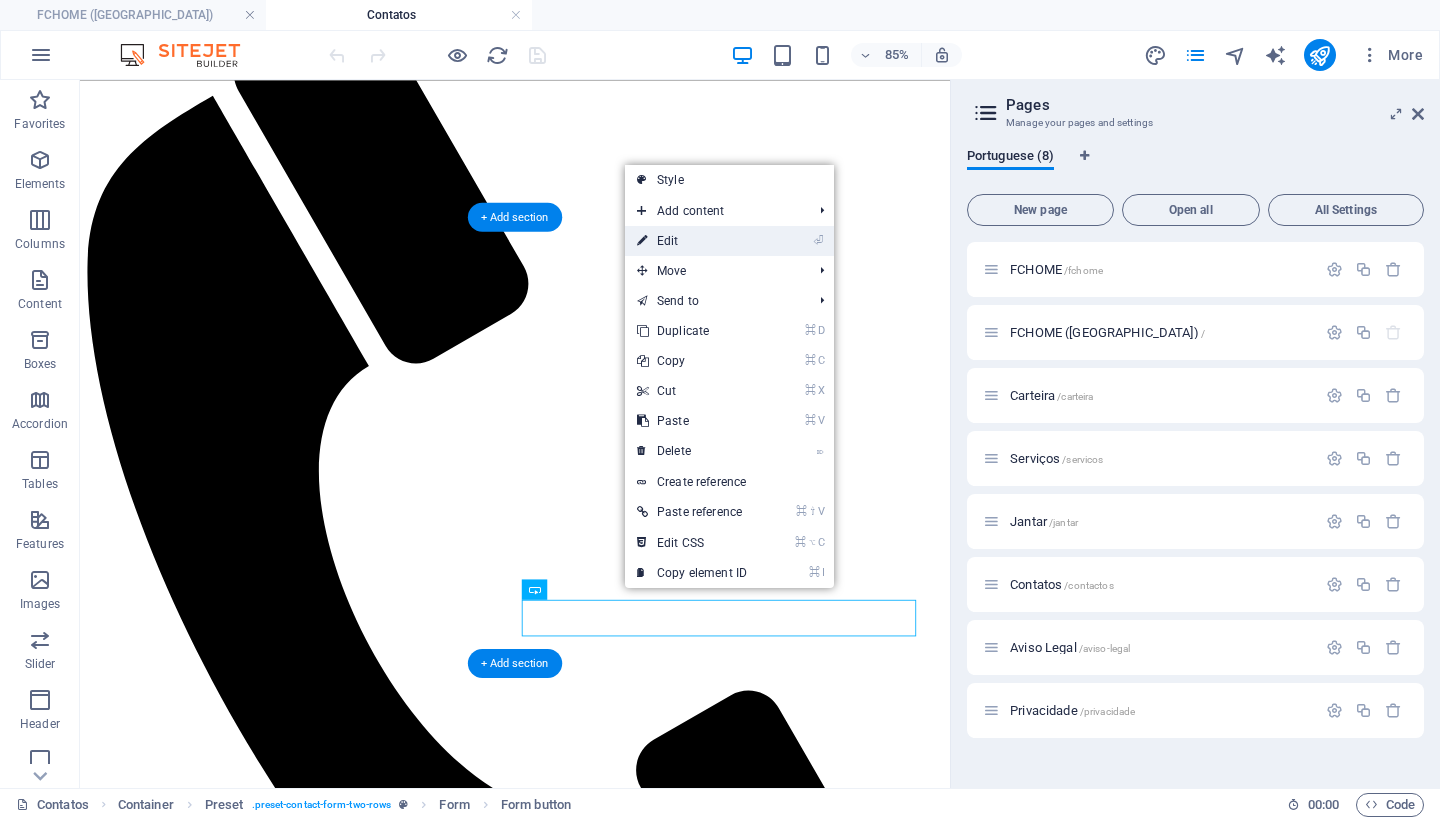 click on "⏎  Edit" at bounding box center (692, 241) 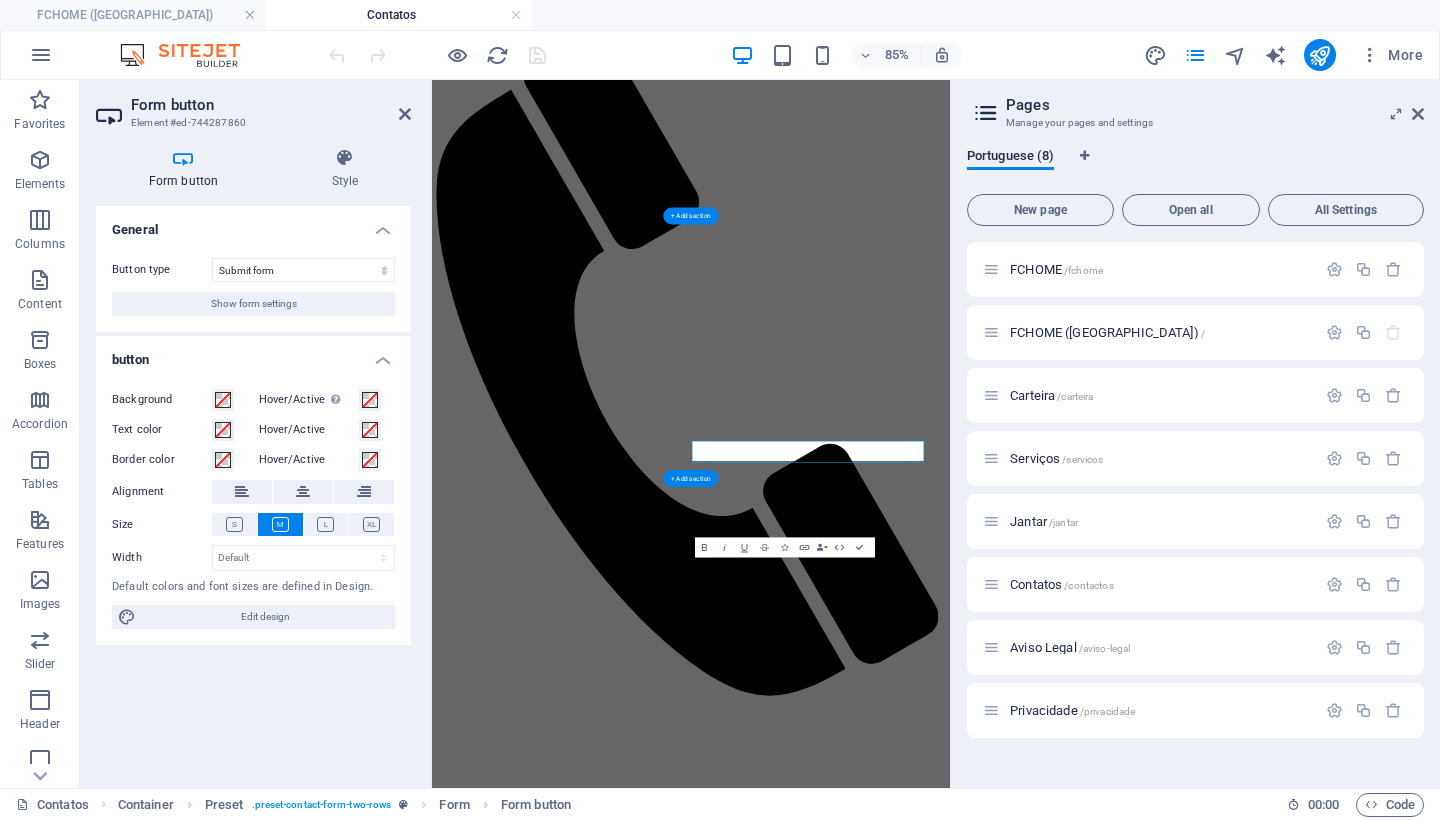 scroll, scrollTop: 171, scrollLeft: 0, axis: vertical 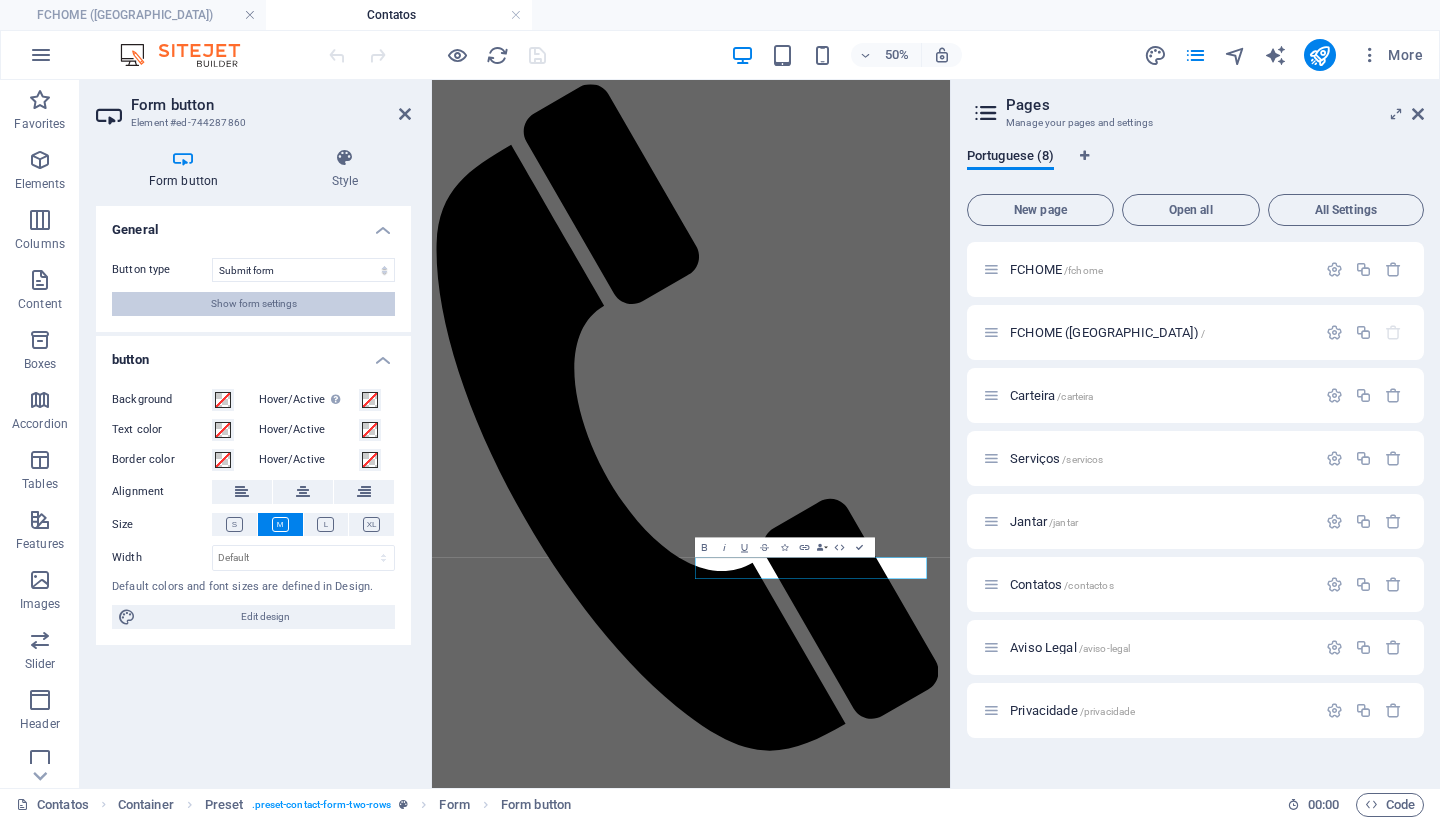 click on "Show form settings" at bounding box center (253, 304) 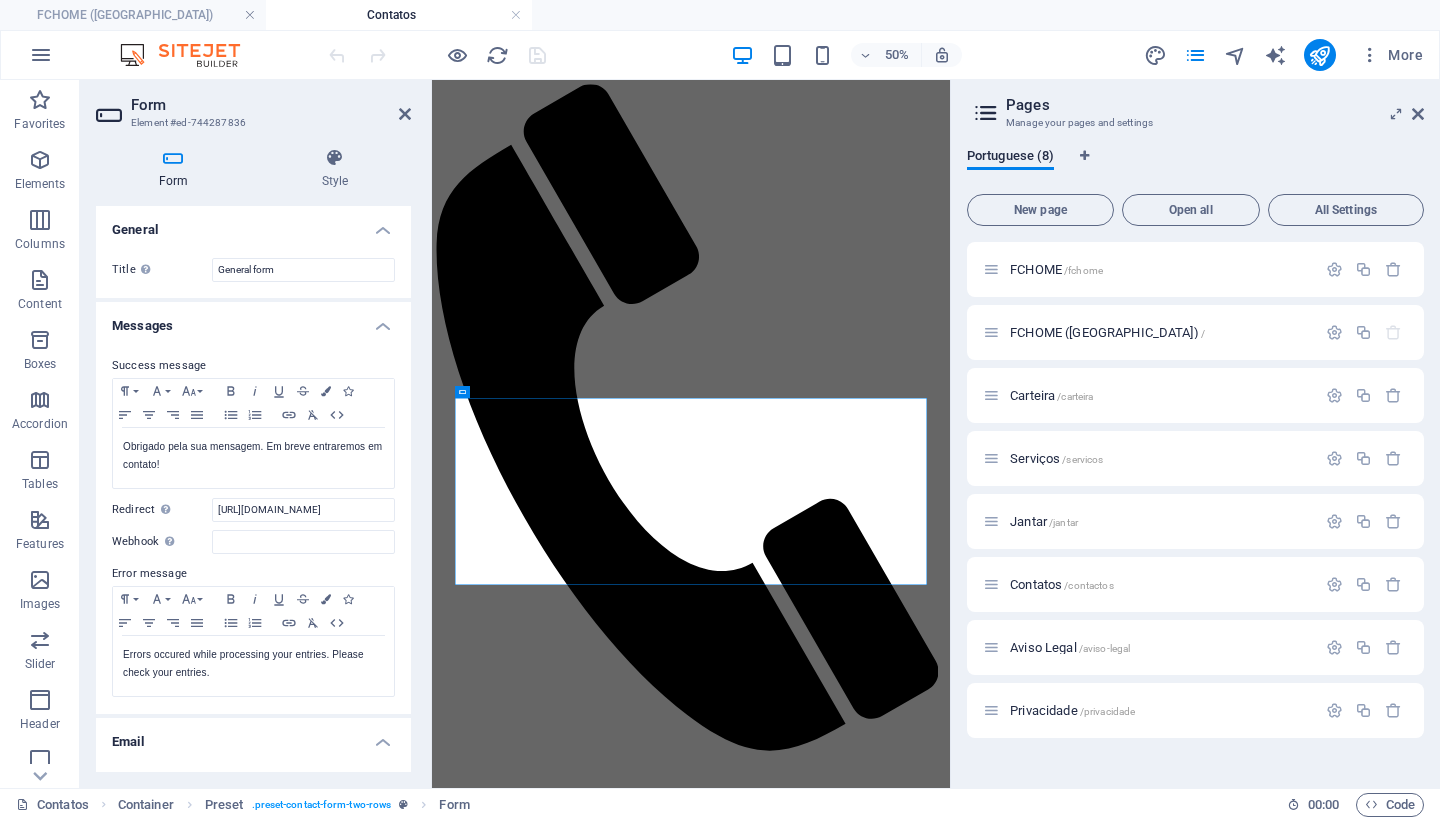 scroll, scrollTop: 159, scrollLeft: 0, axis: vertical 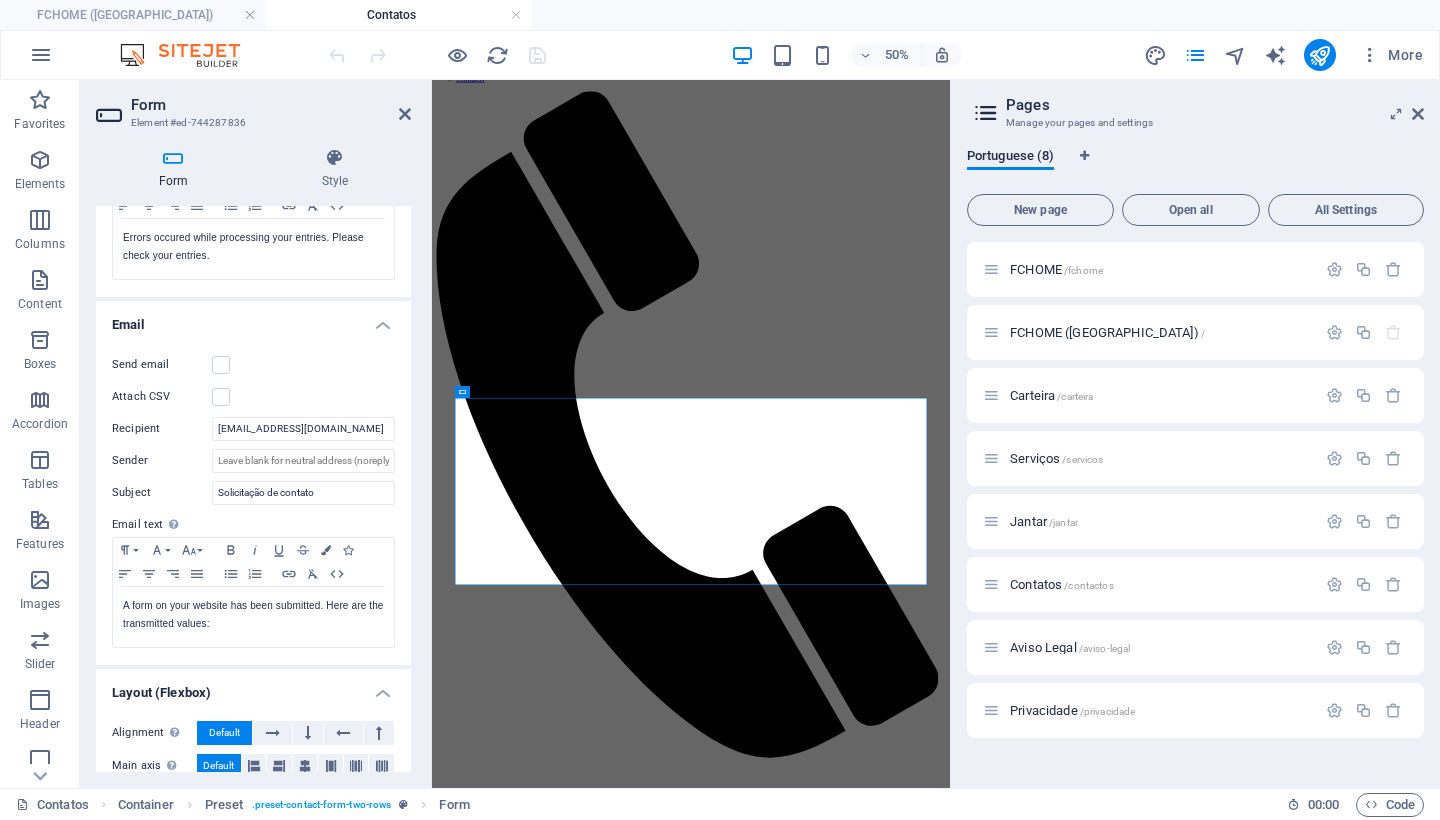 drag, startPoint x: 149, startPoint y: 459, endPoint x: 96, endPoint y: 452, distance: 53.460266 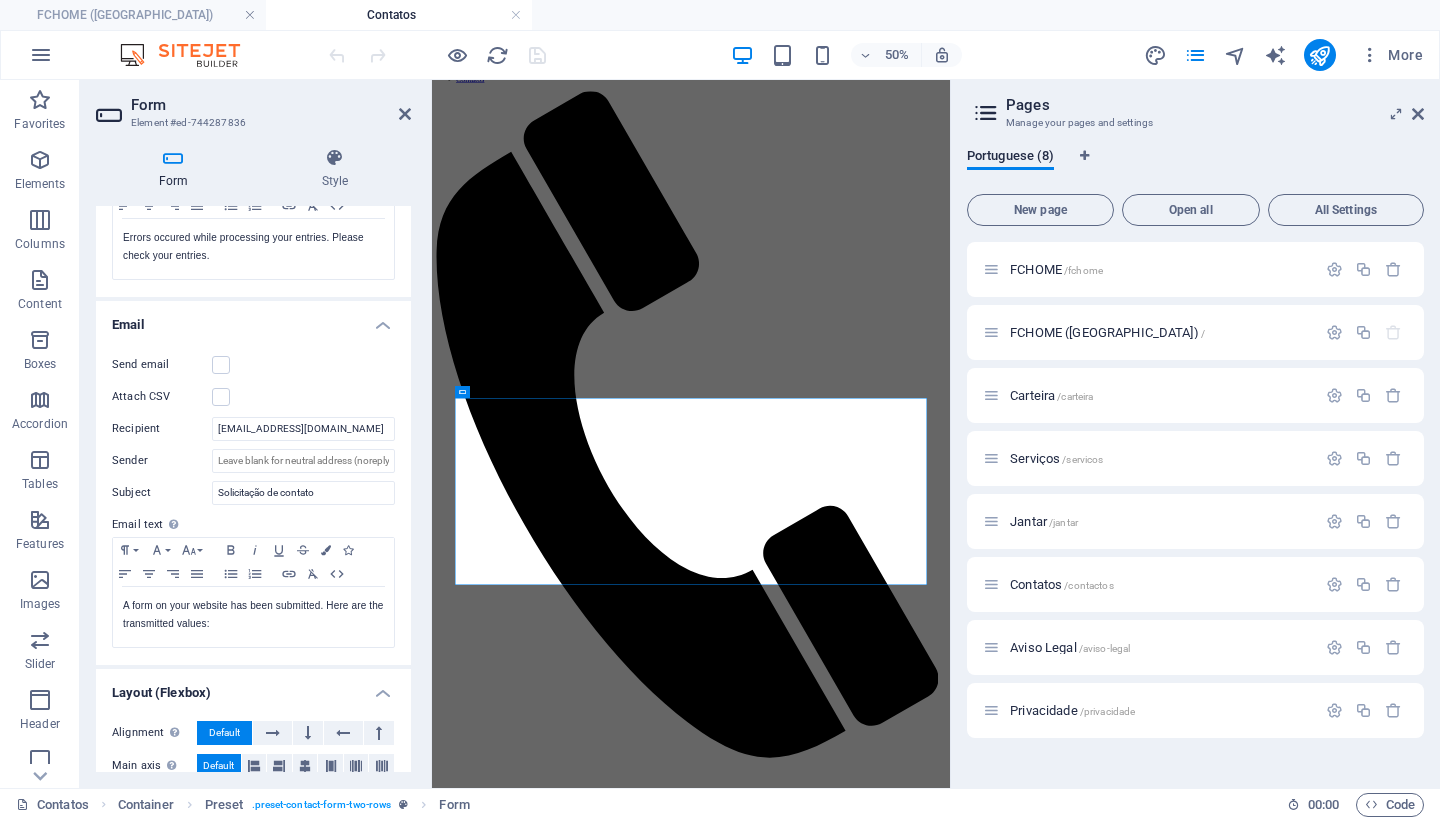 click on "Sender" at bounding box center [162, 461] 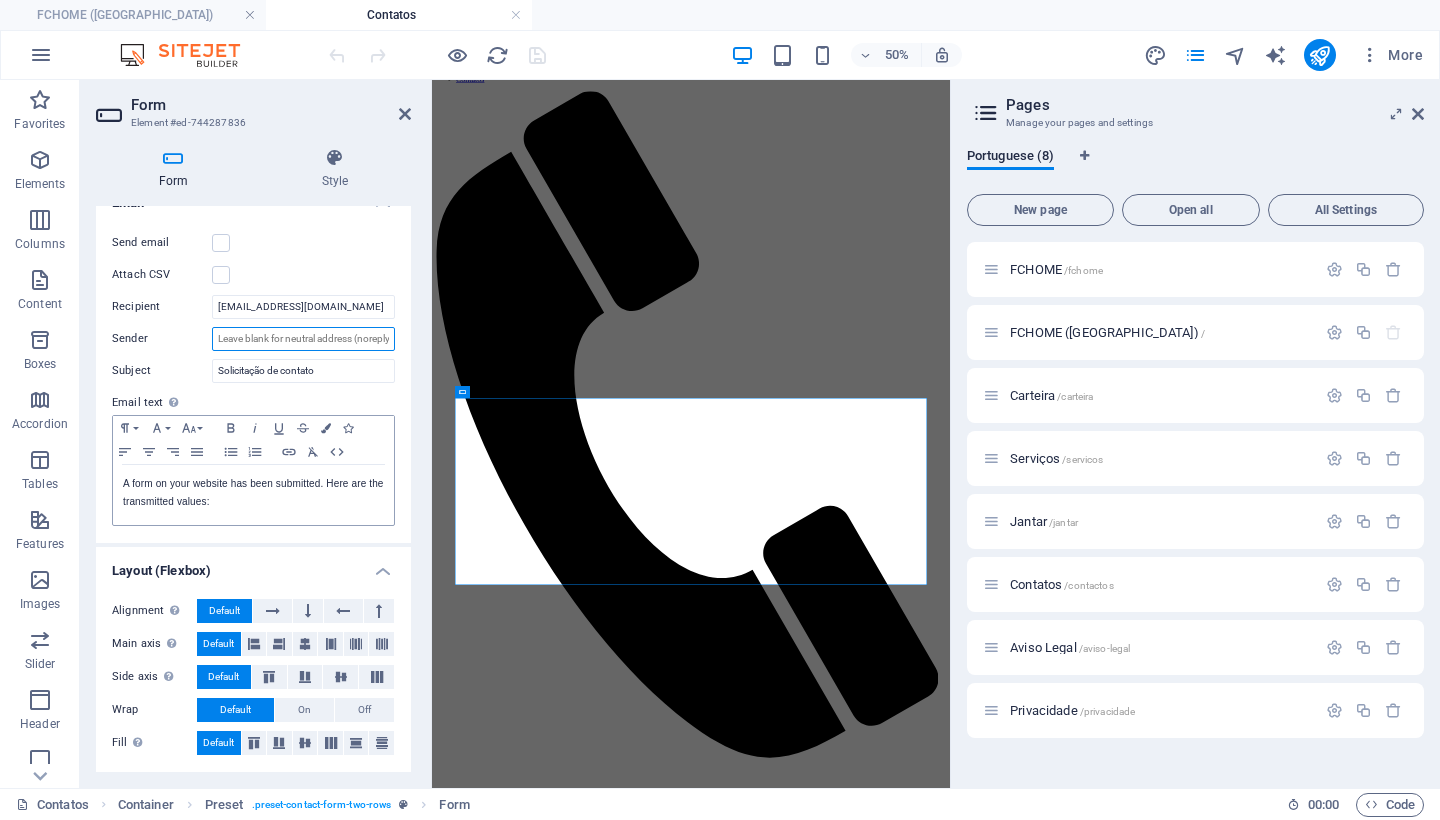 scroll, scrollTop: 538, scrollLeft: 0, axis: vertical 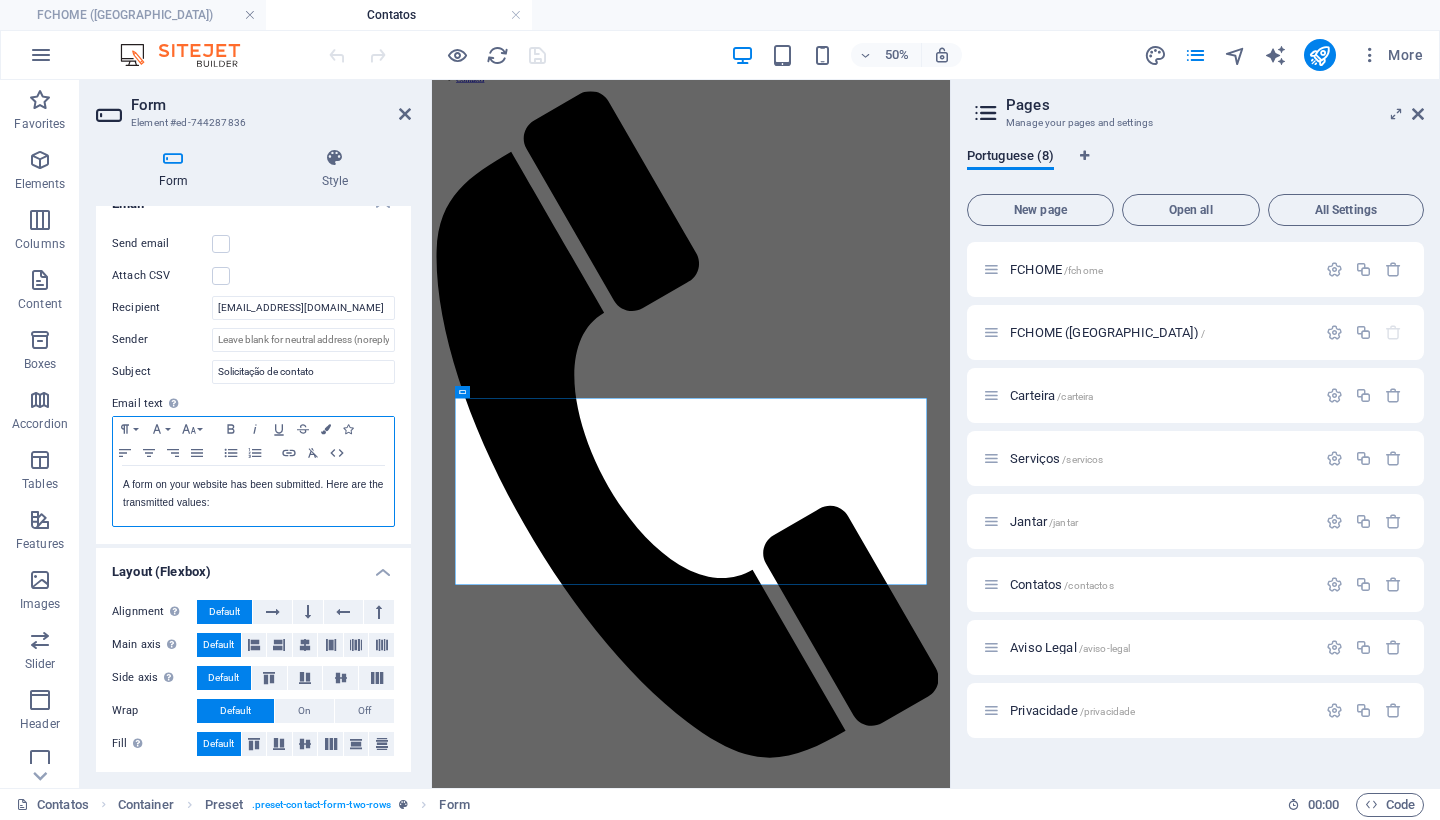 click on "A form on your website has been submitted. Here are the transmitted values:" at bounding box center (253, 494) 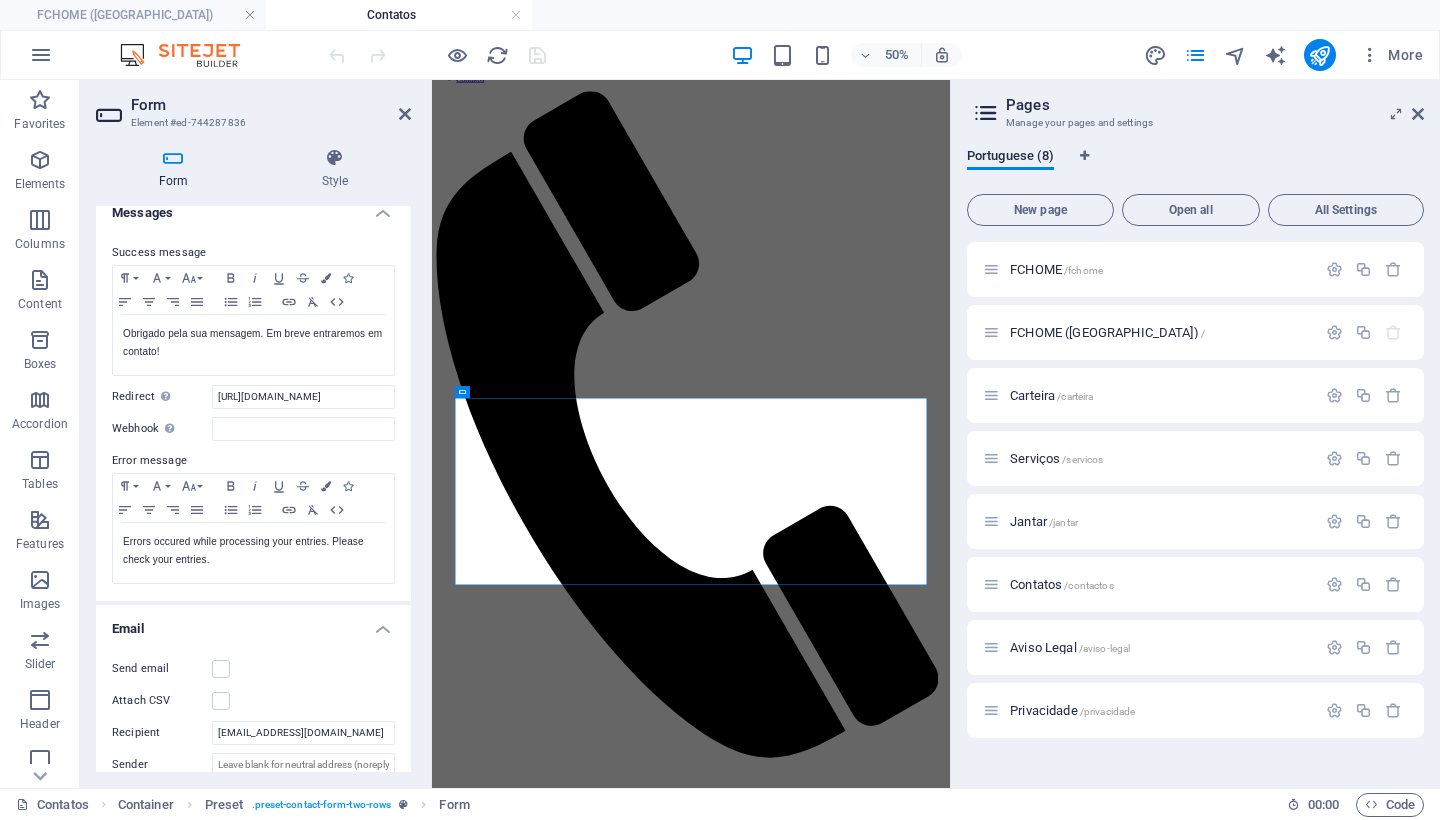 scroll, scrollTop: 94, scrollLeft: 0, axis: vertical 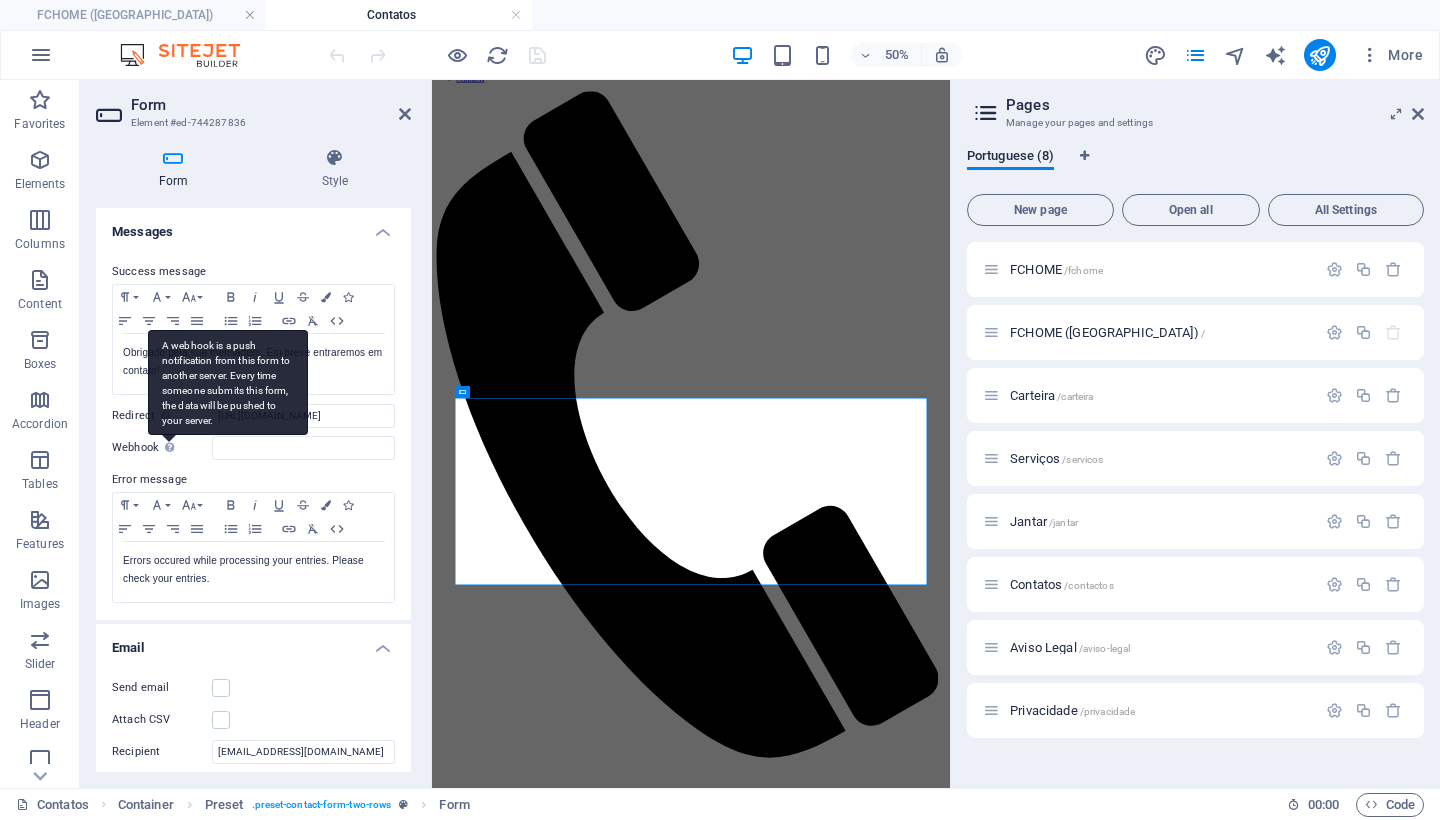 drag, startPoint x: 114, startPoint y: 444, endPoint x: 172, endPoint y: 439, distance: 58.21512 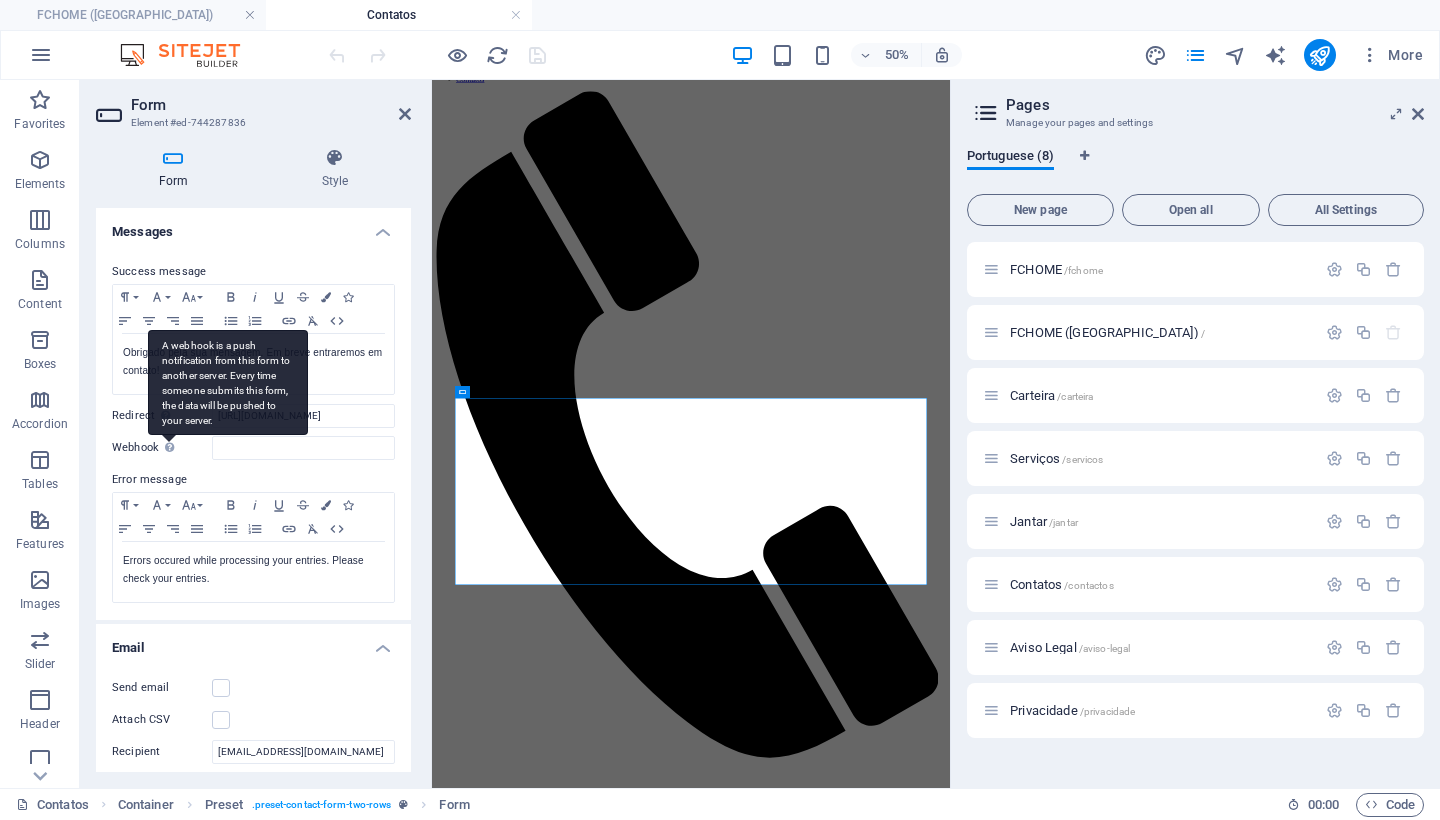 drag, startPoint x: 220, startPoint y: 426, endPoint x: 185, endPoint y: 367, distance: 68.60029 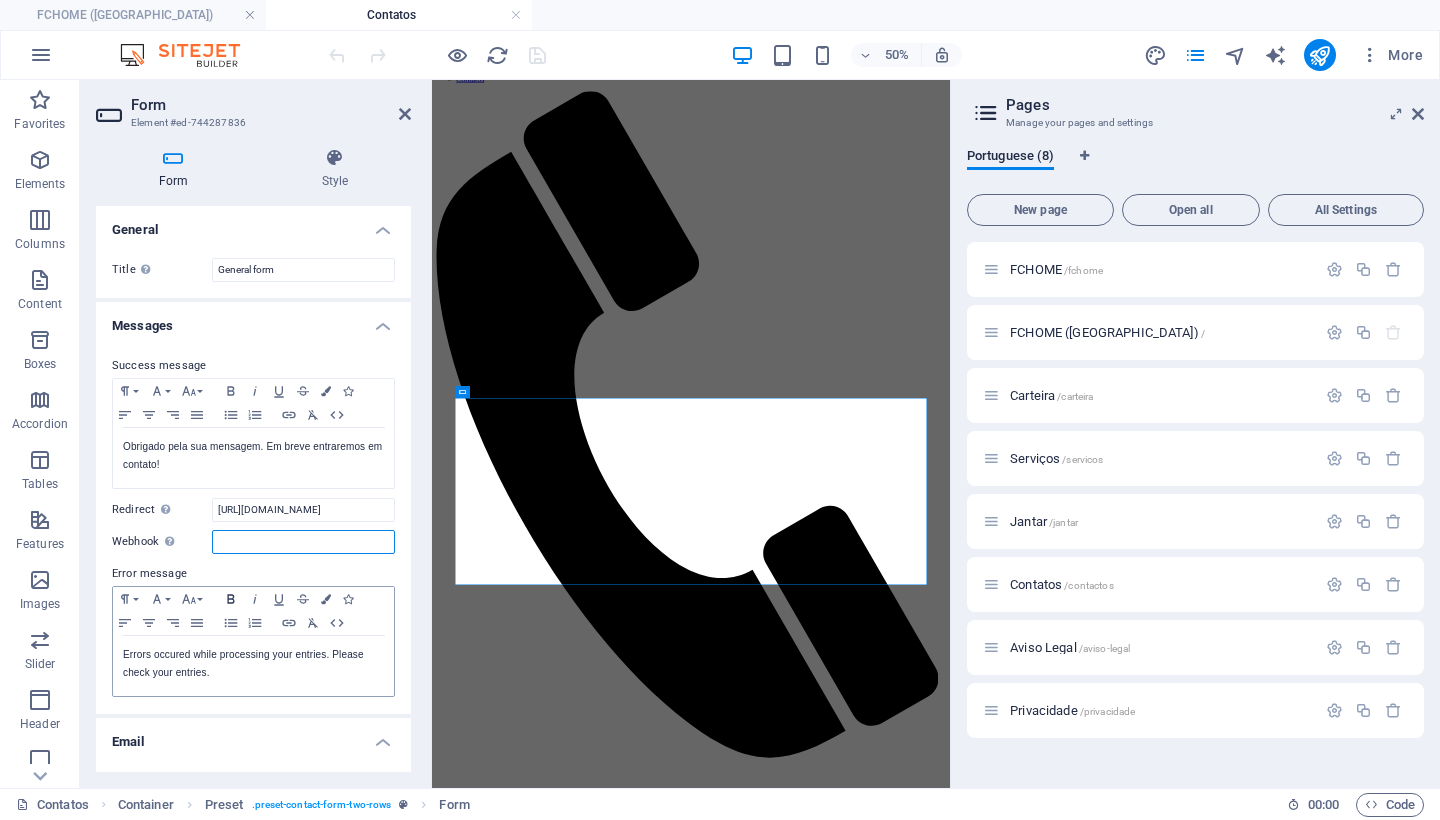 scroll, scrollTop: 0, scrollLeft: 0, axis: both 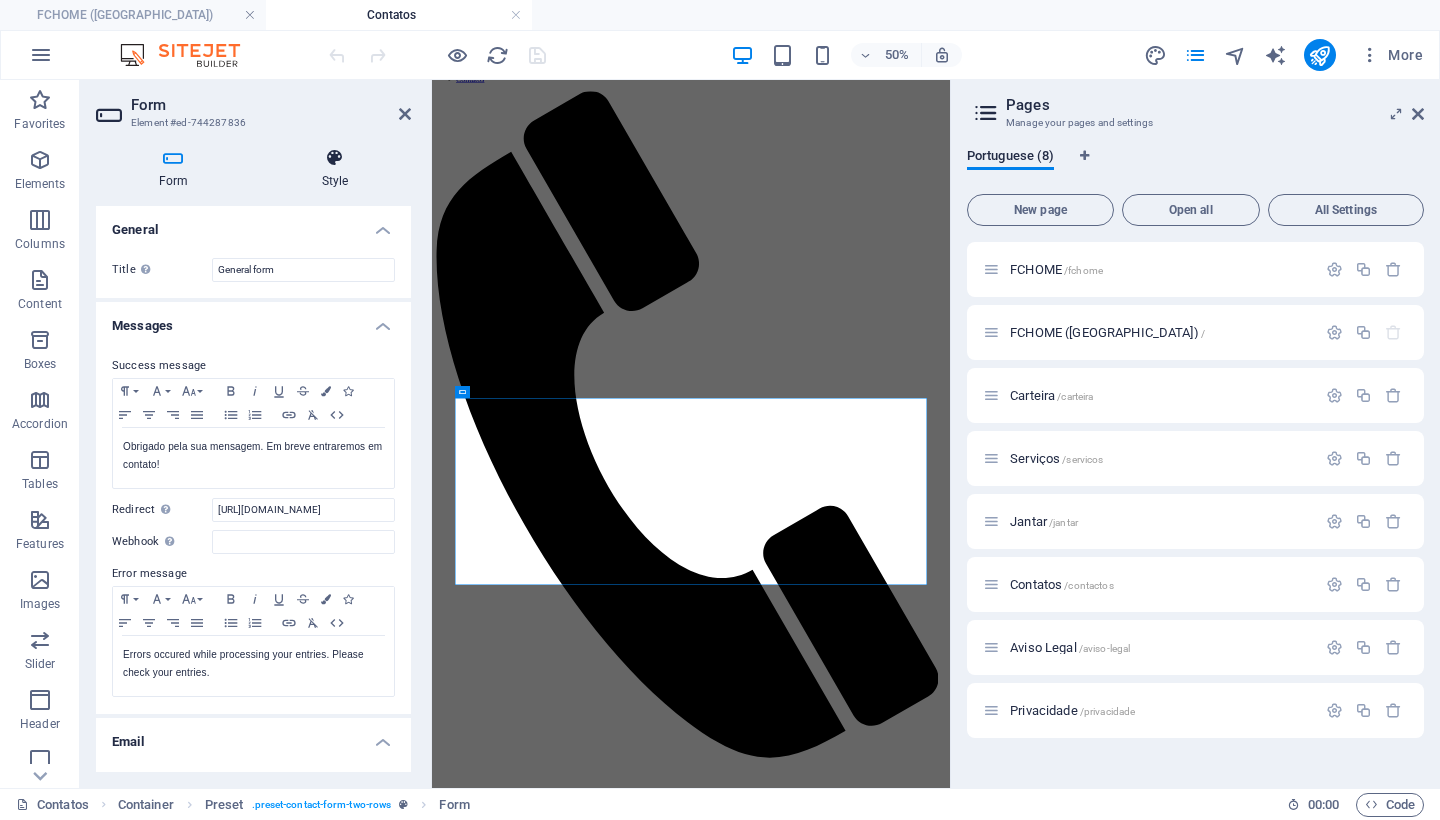 click at bounding box center [335, 158] 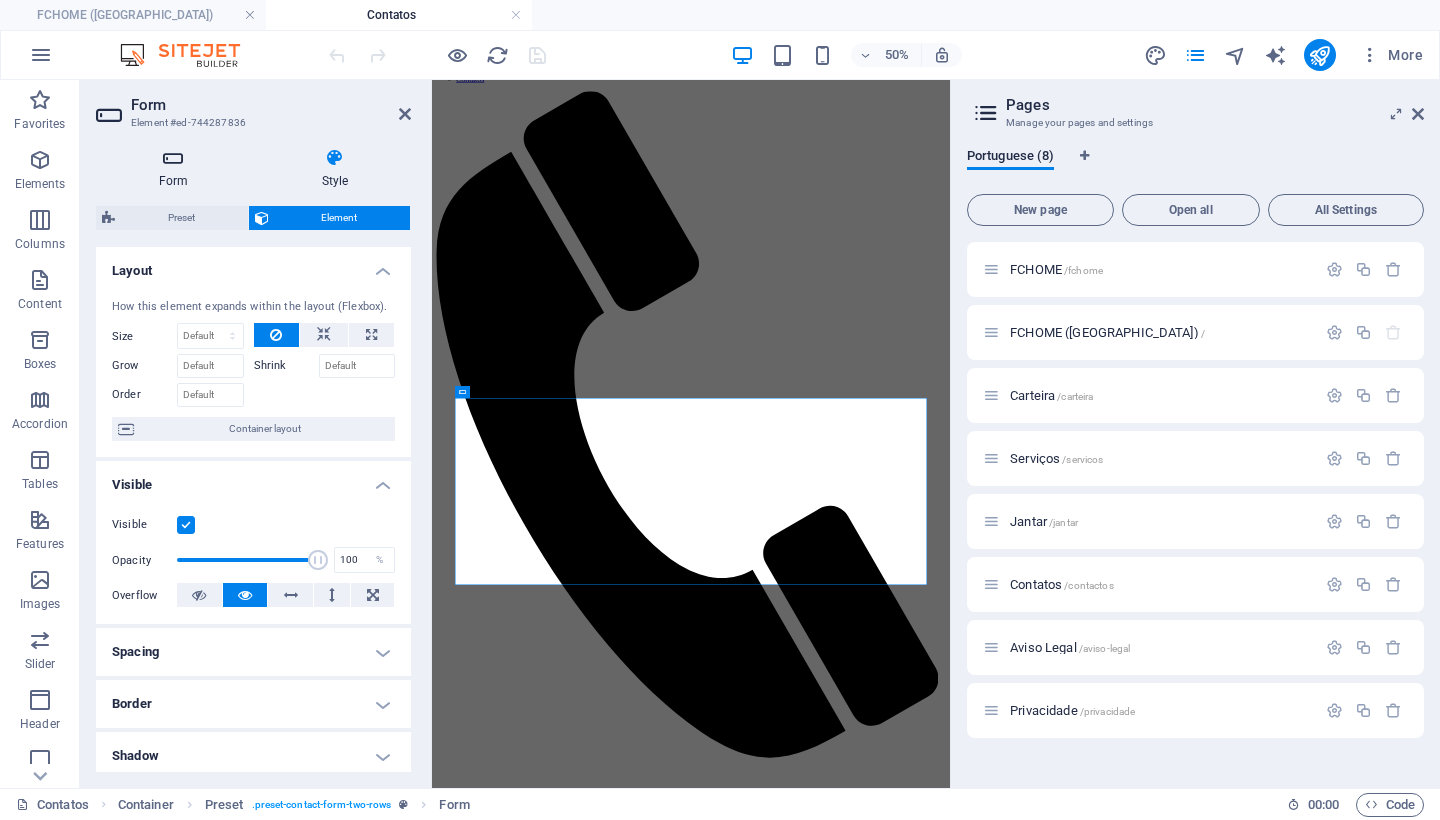 click on "Form" at bounding box center [177, 169] 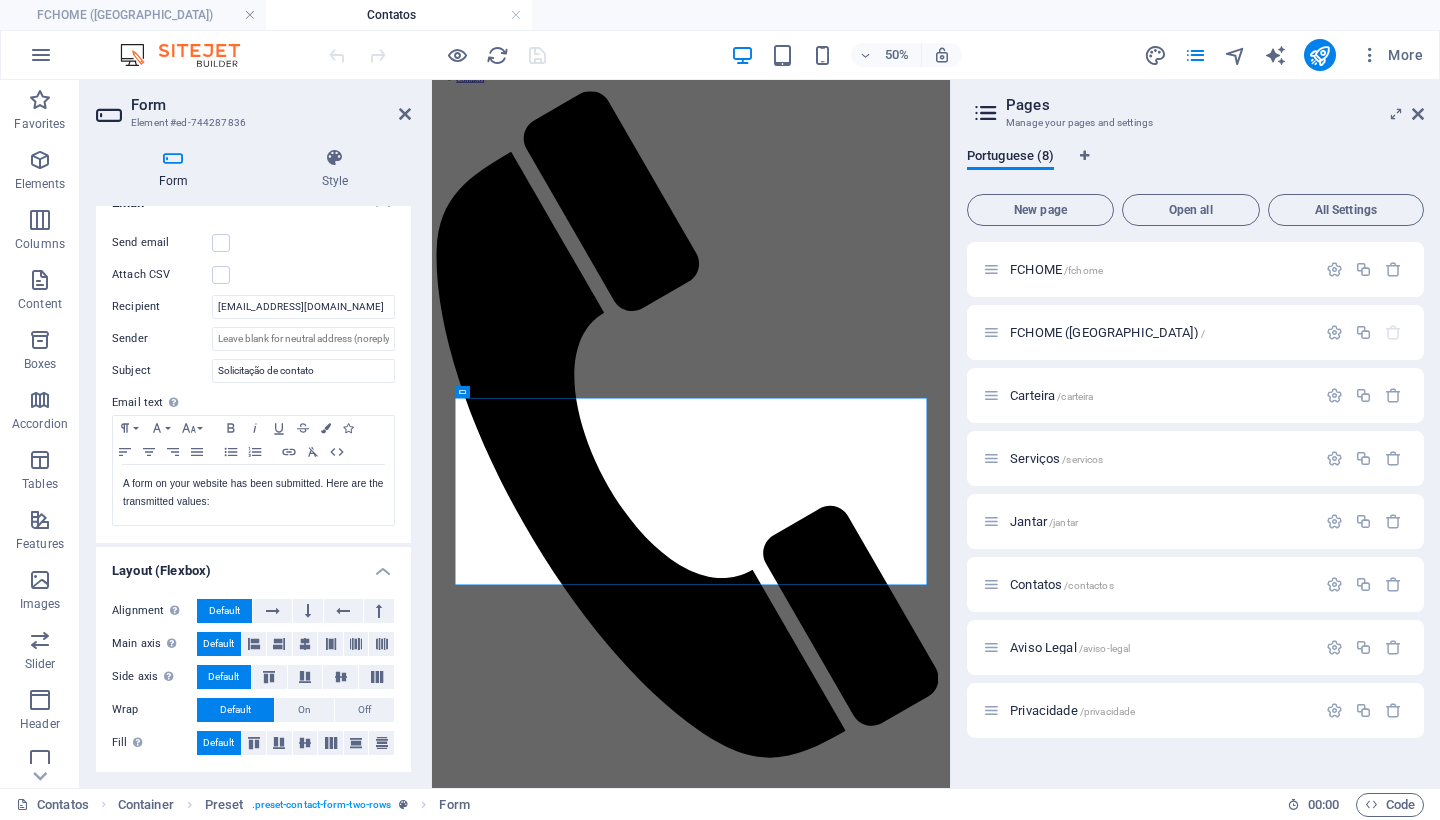 scroll, scrollTop: 538, scrollLeft: 0, axis: vertical 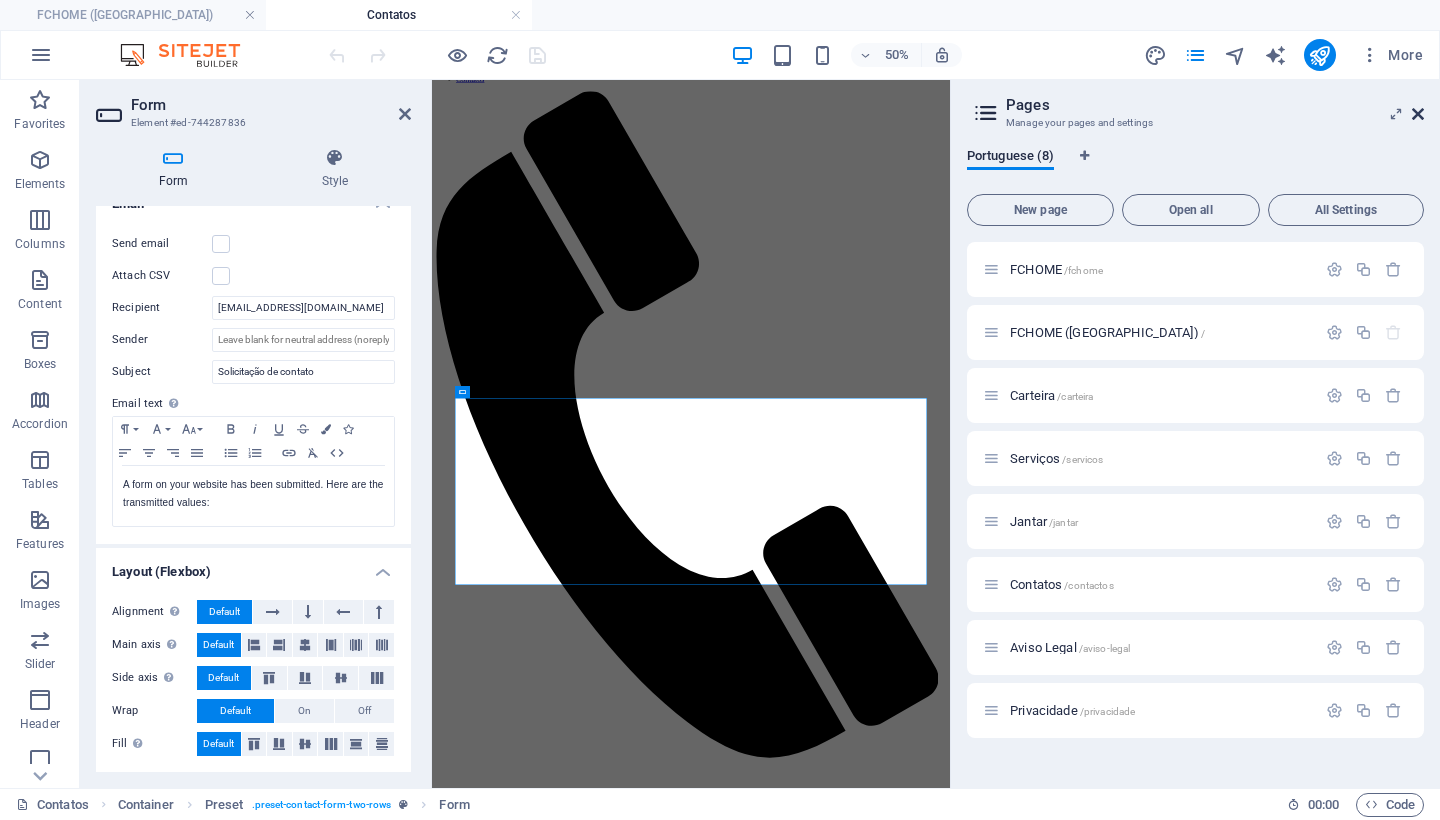 click at bounding box center (1418, 114) 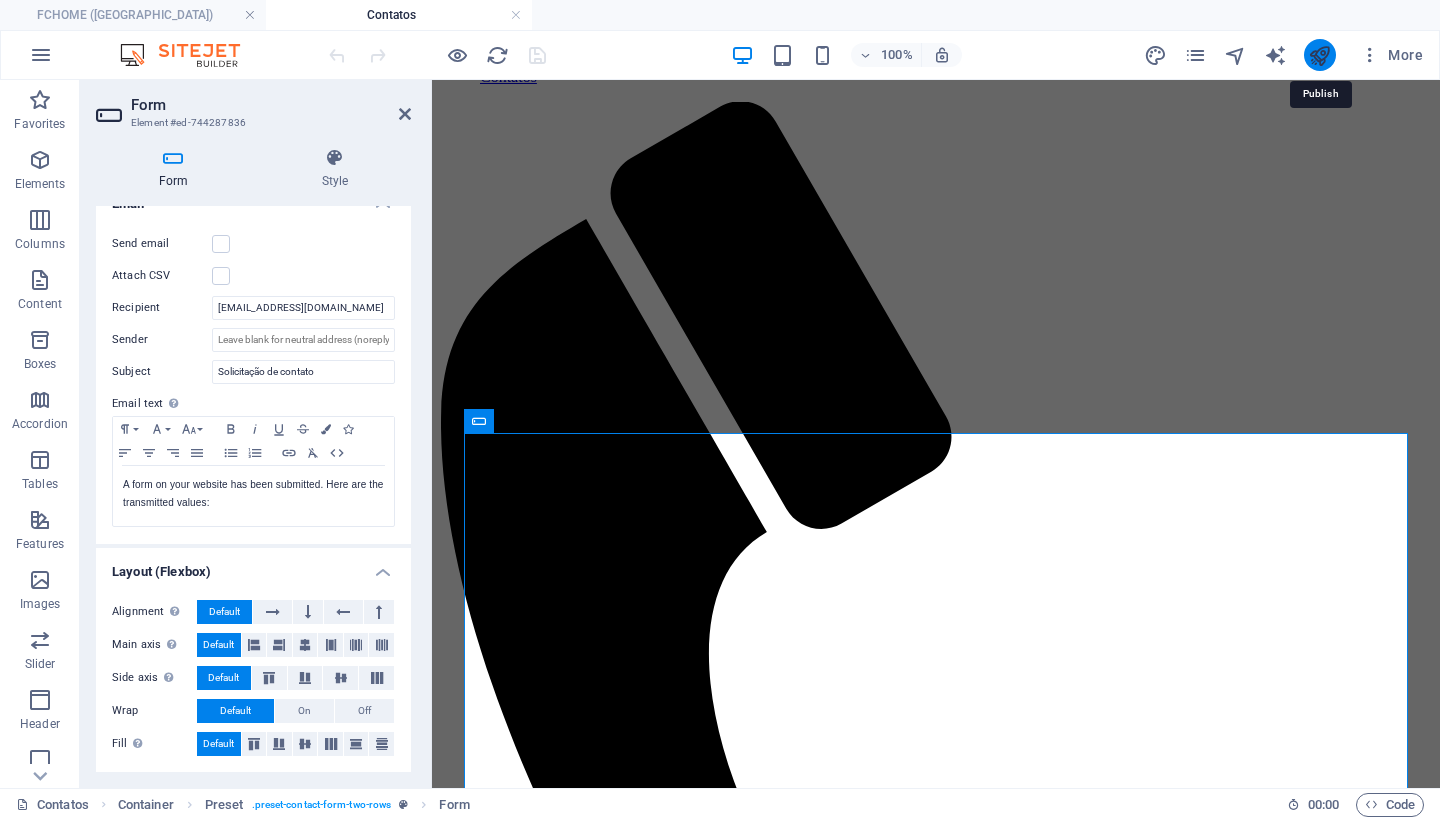 click at bounding box center (1319, 55) 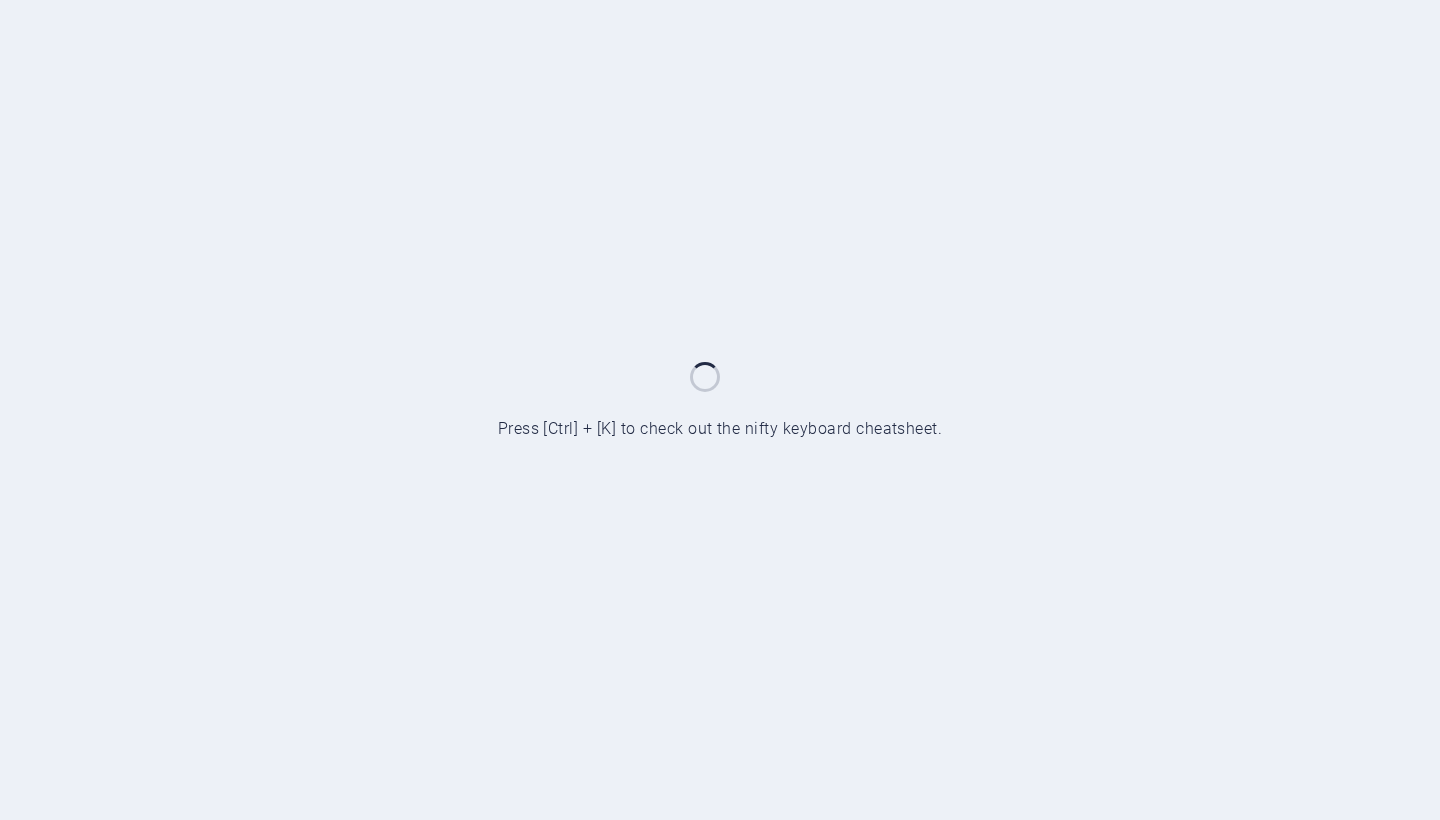 scroll, scrollTop: 0, scrollLeft: 0, axis: both 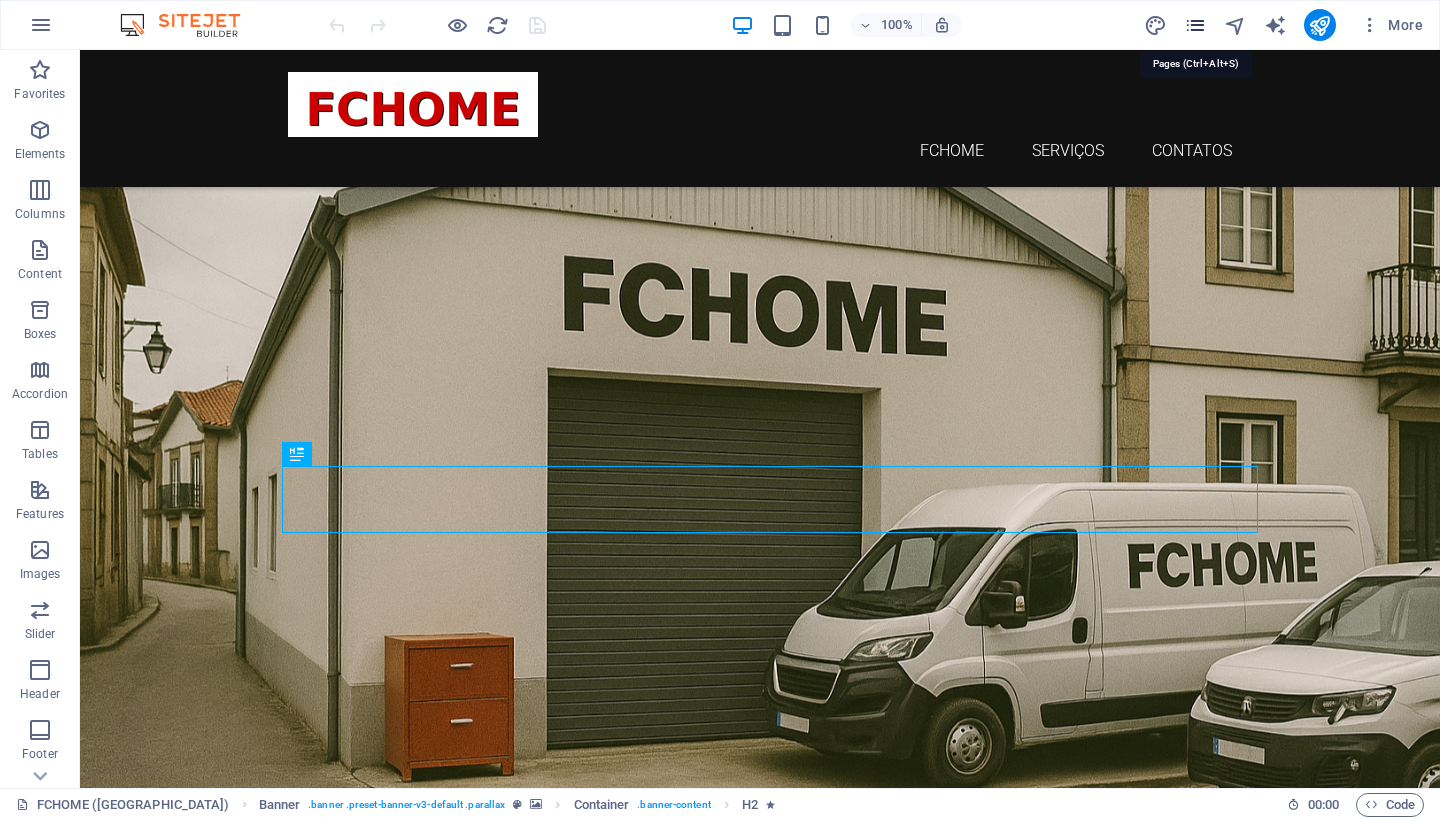 click at bounding box center [1195, 25] 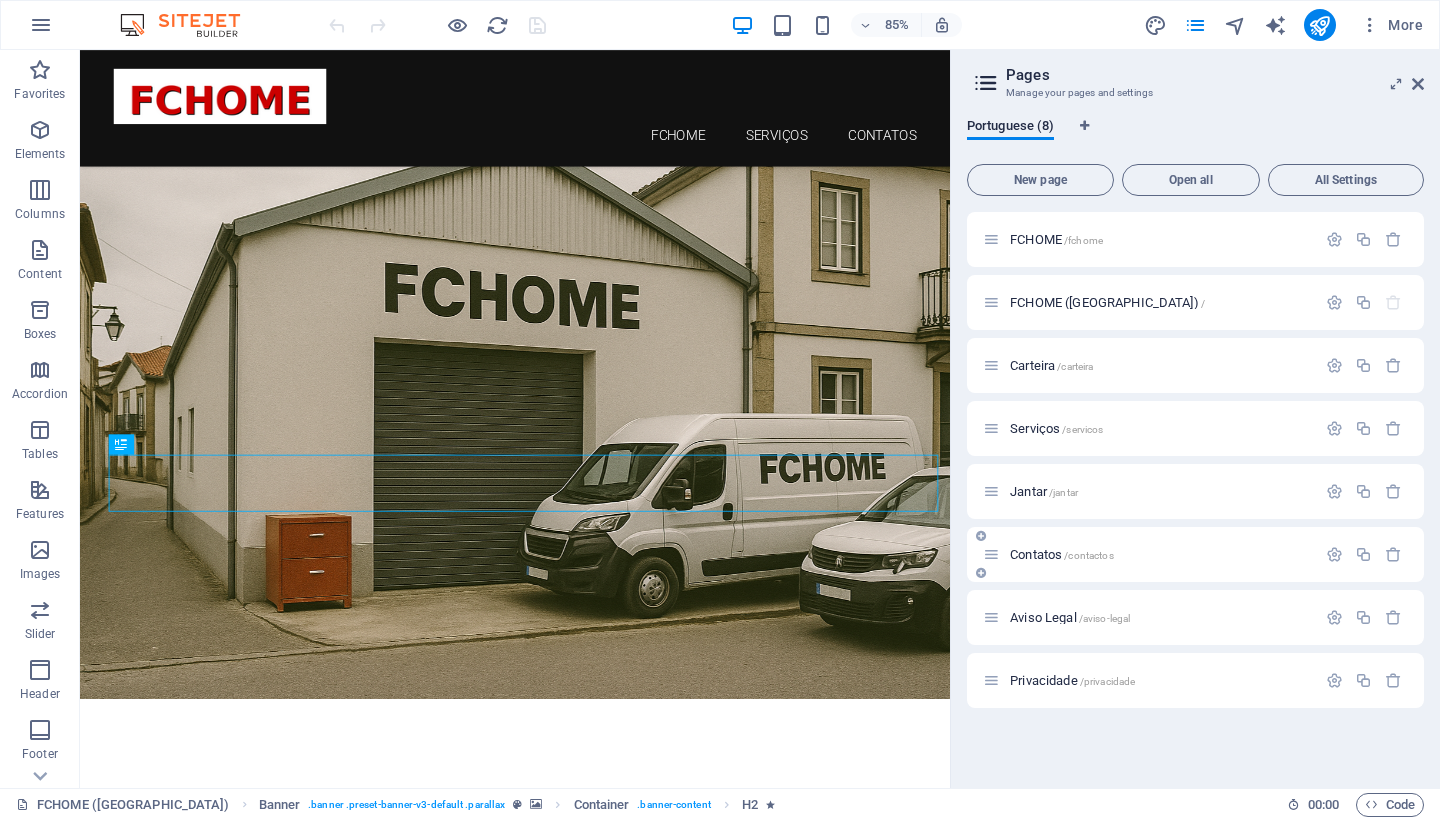 click on "Contatos /contactos" at bounding box center (1062, 554) 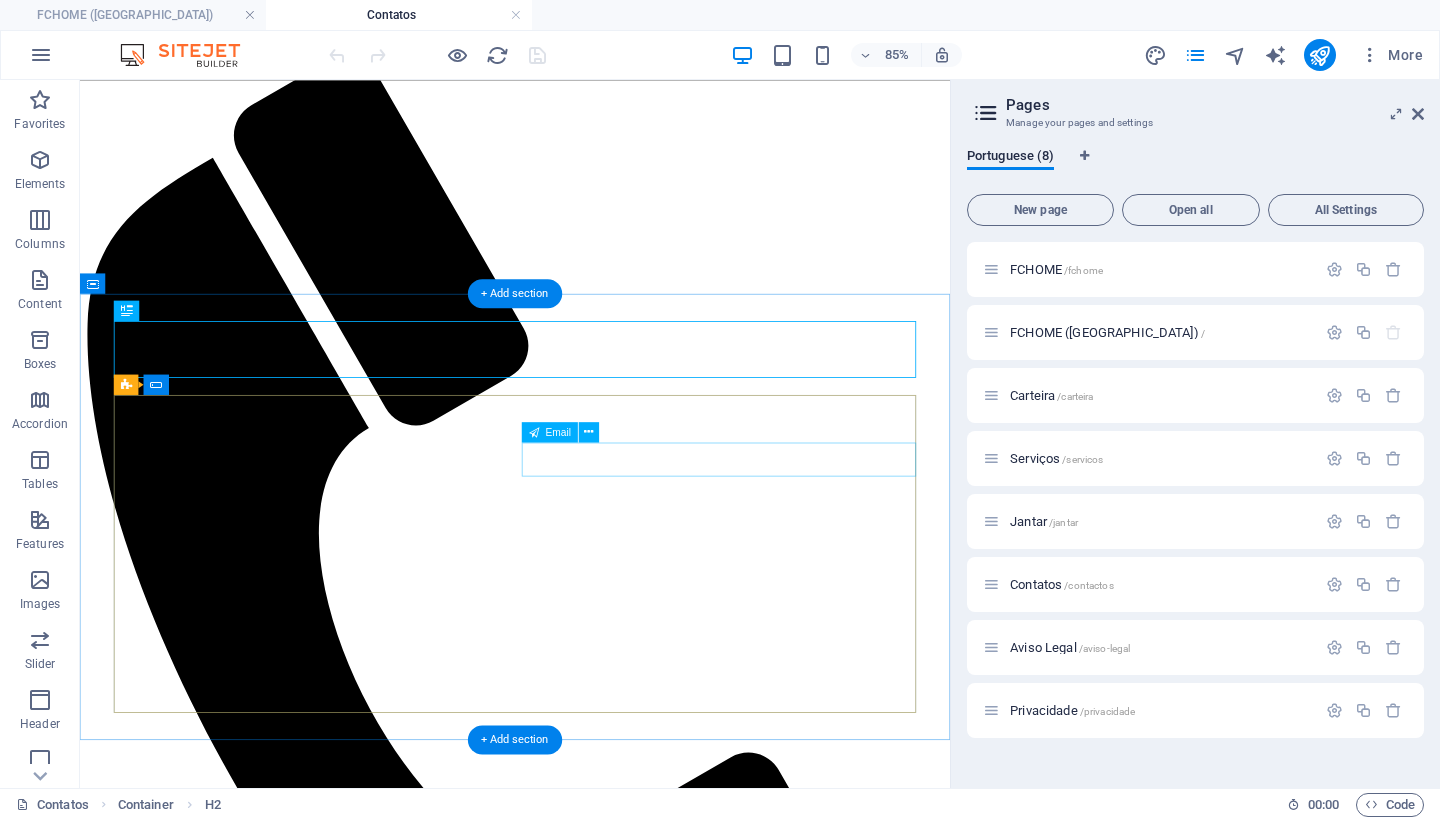 scroll, scrollTop: 213, scrollLeft: 0, axis: vertical 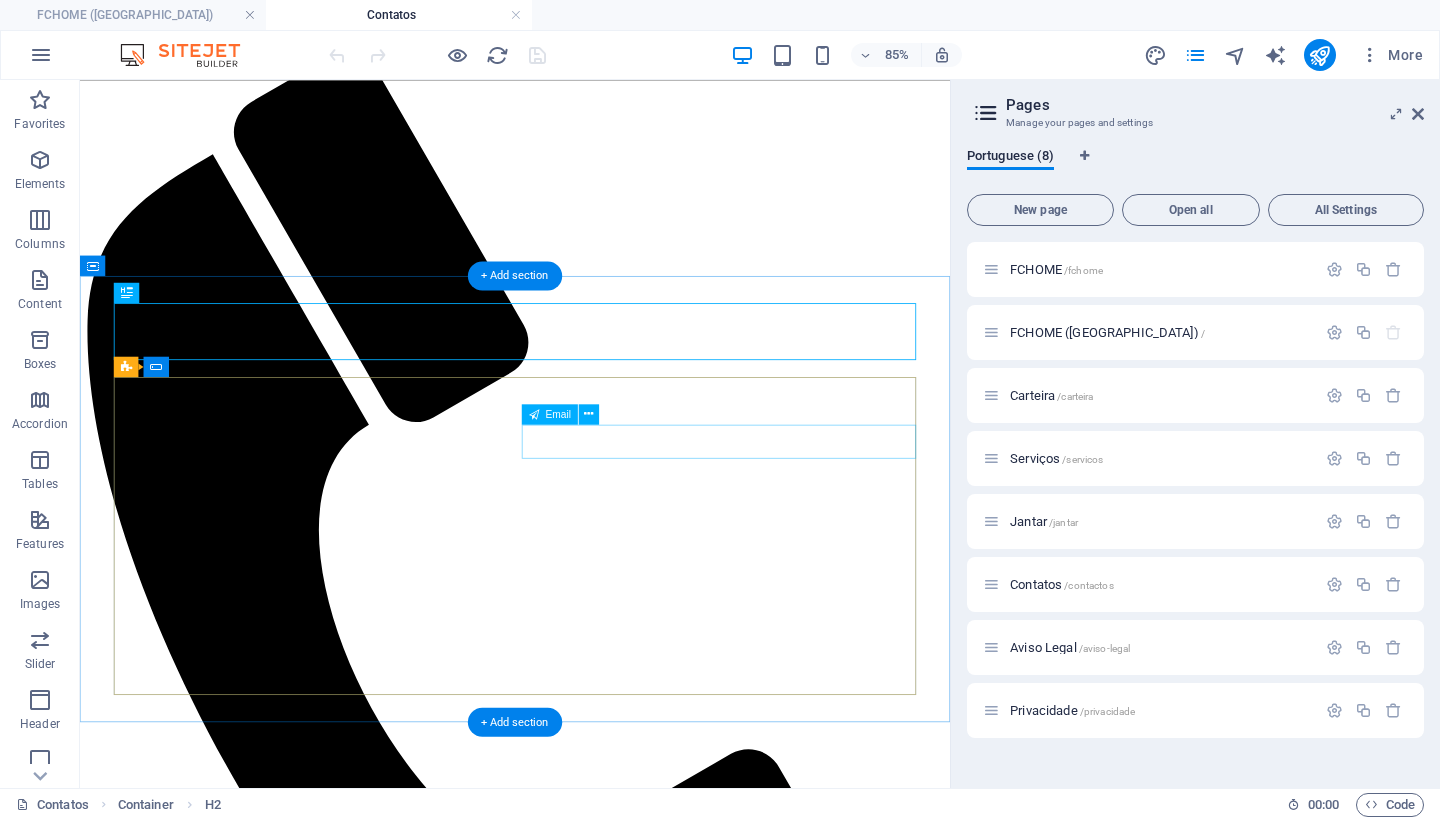 click 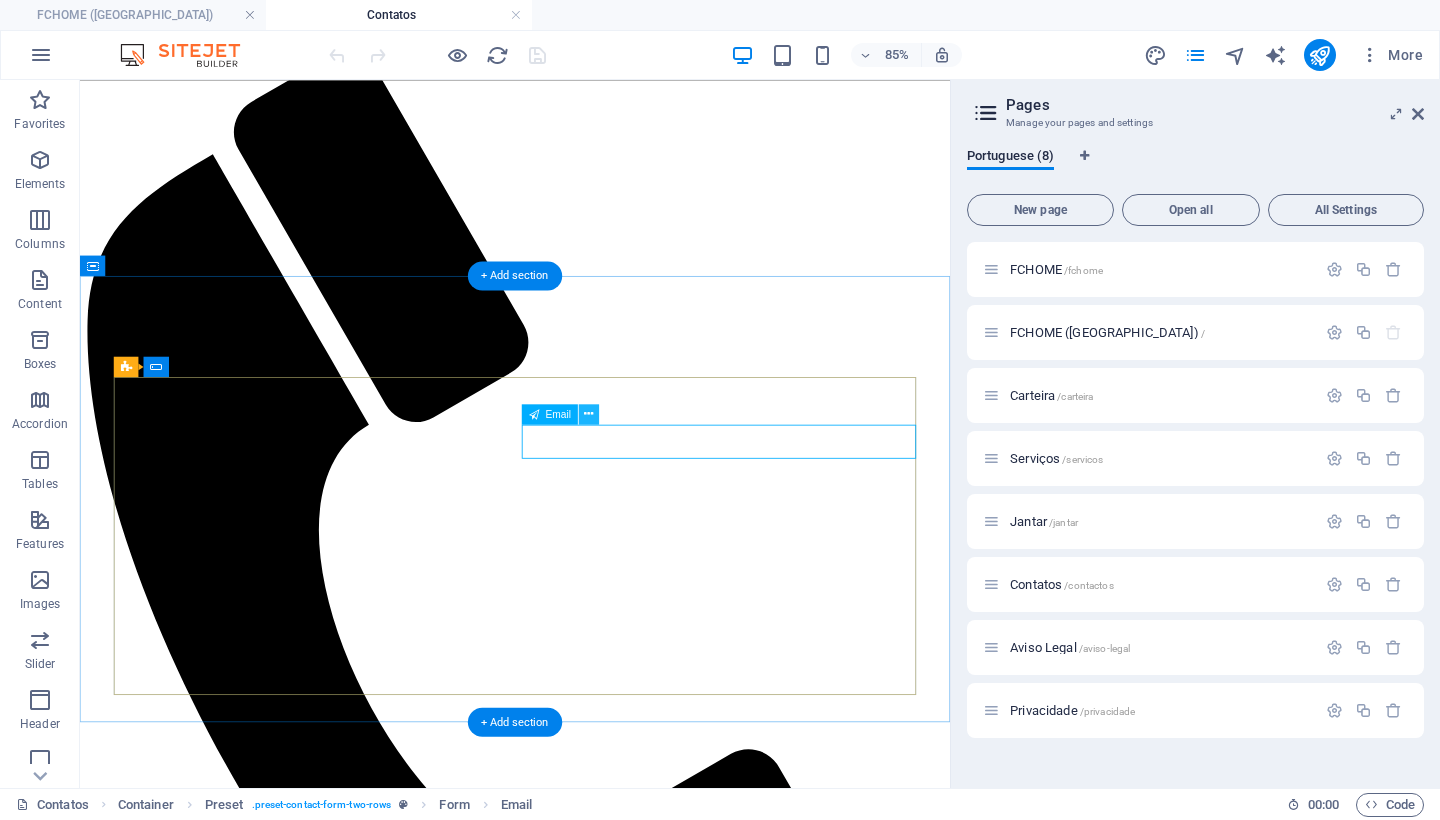 click at bounding box center [589, 414] 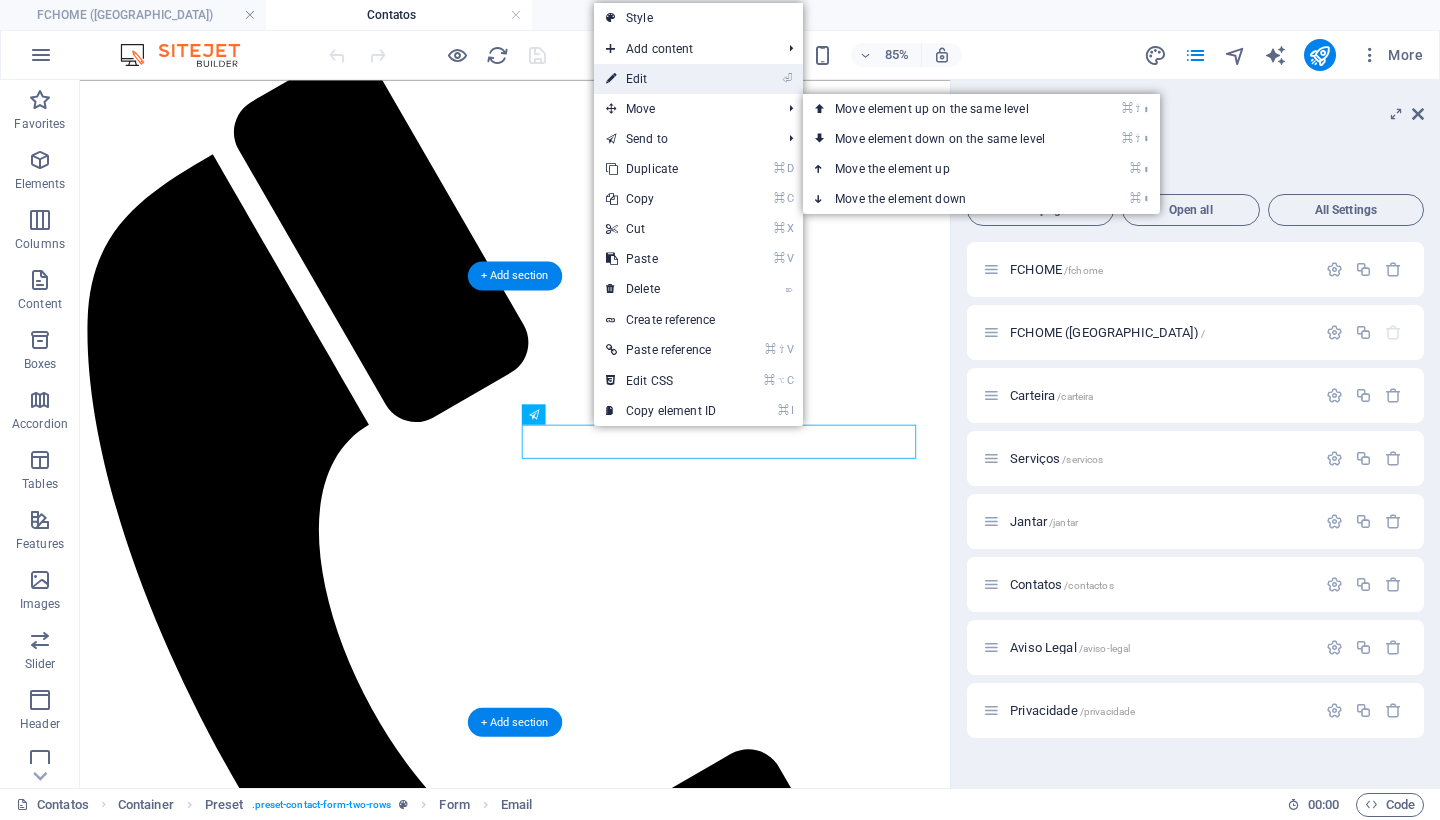 click on "⏎  Edit" at bounding box center [661, 79] 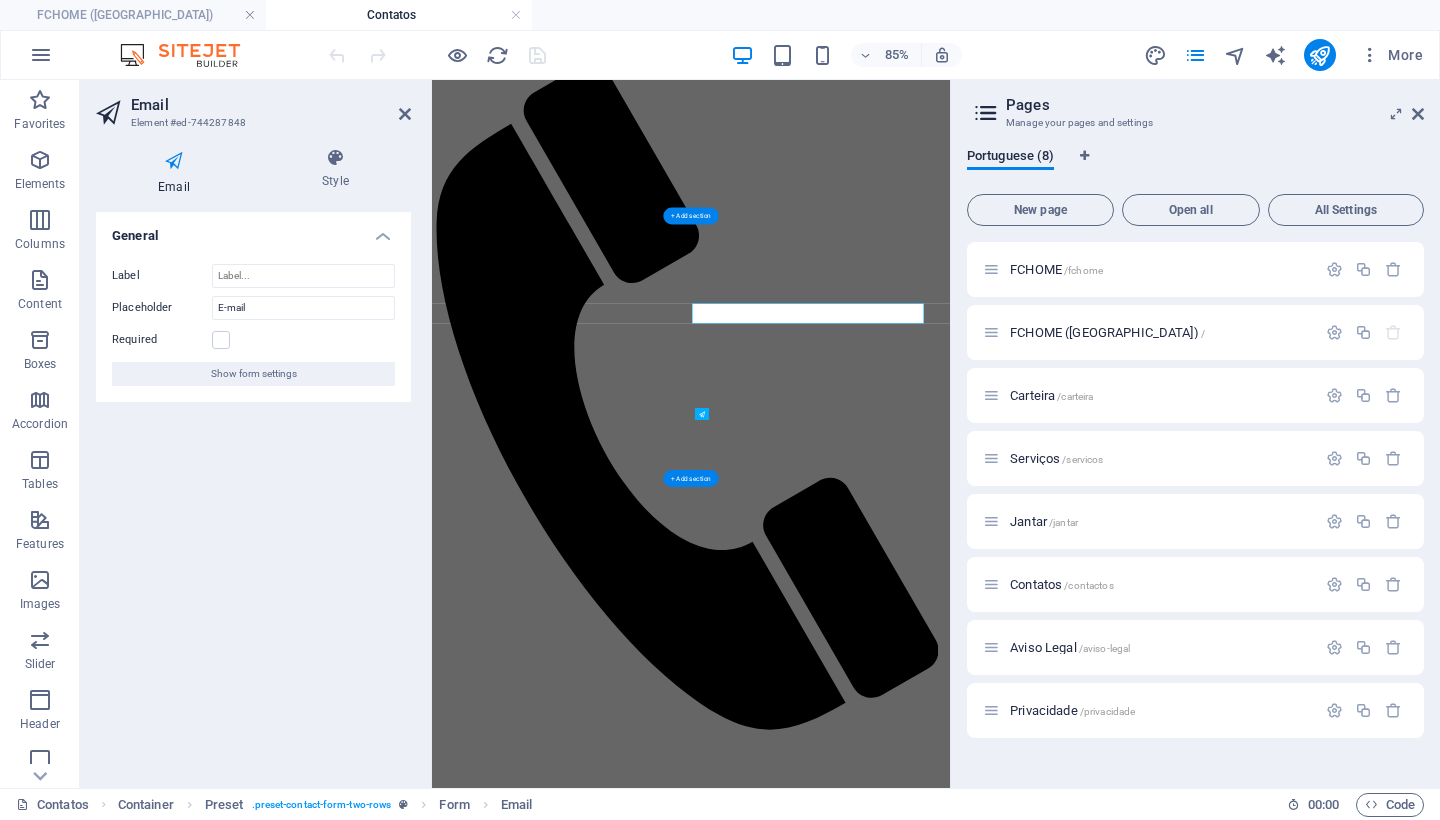 scroll, scrollTop: 171, scrollLeft: 0, axis: vertical 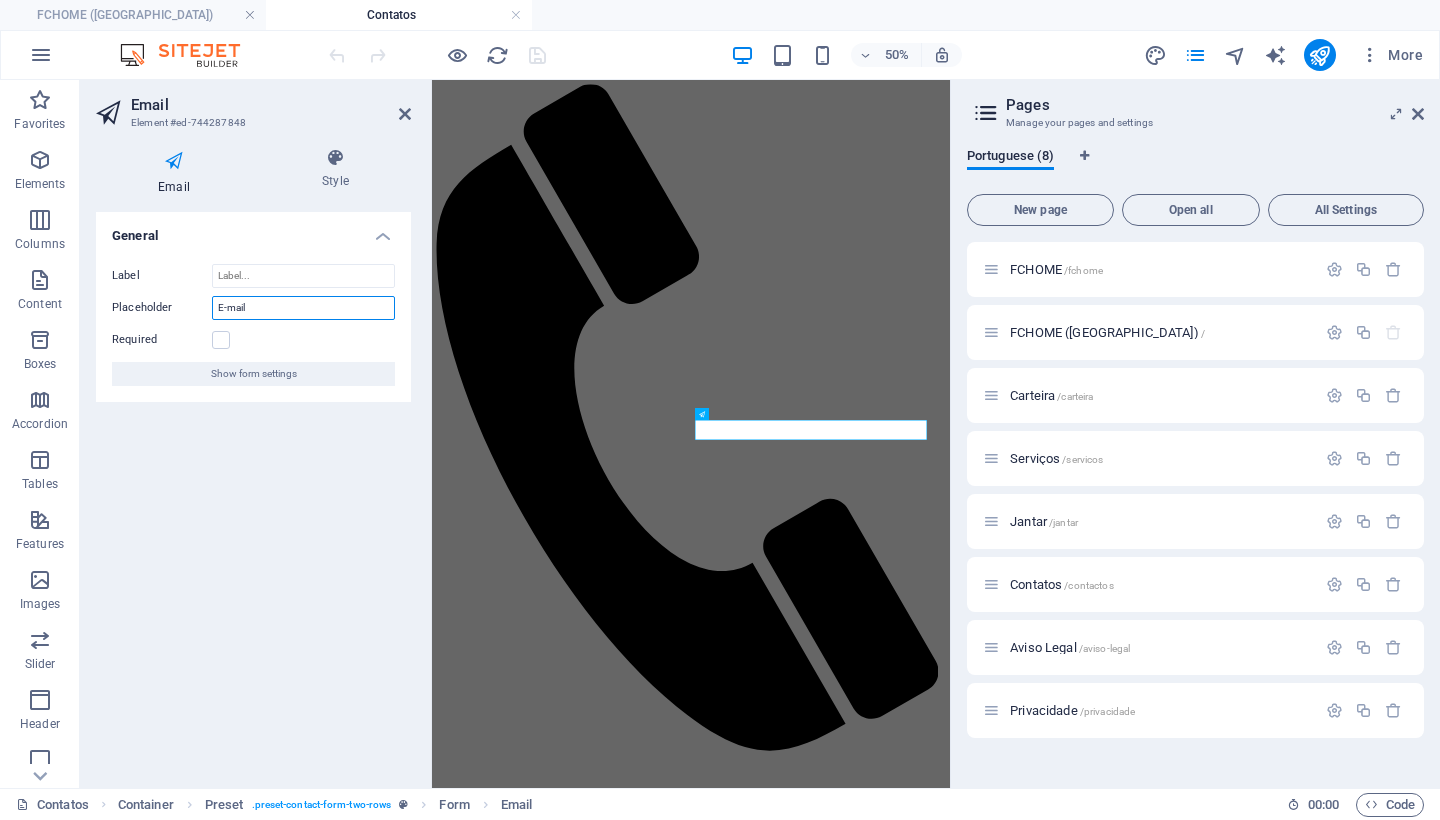click on "E-mail" at bounding box center (303, 308) 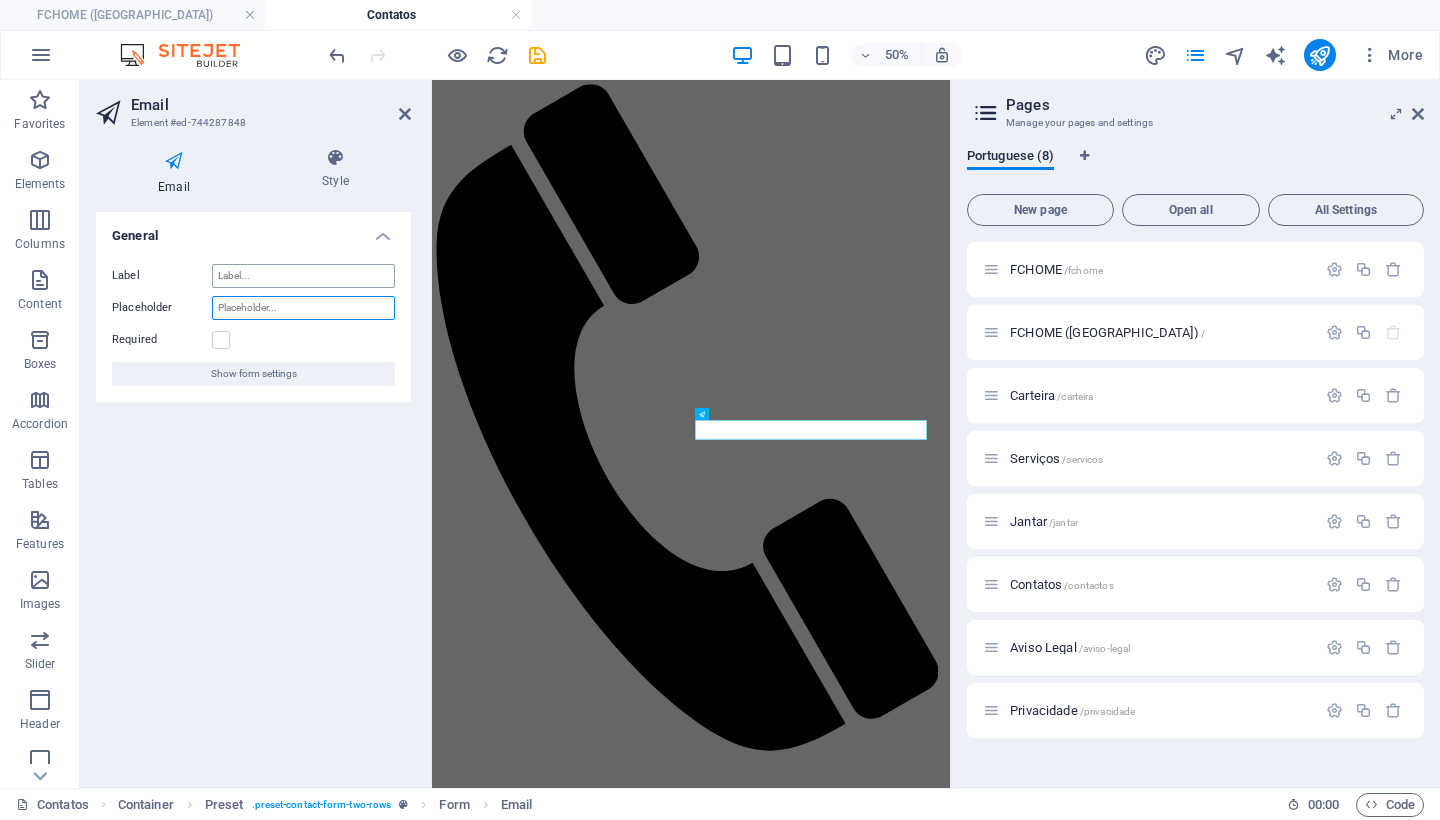 type 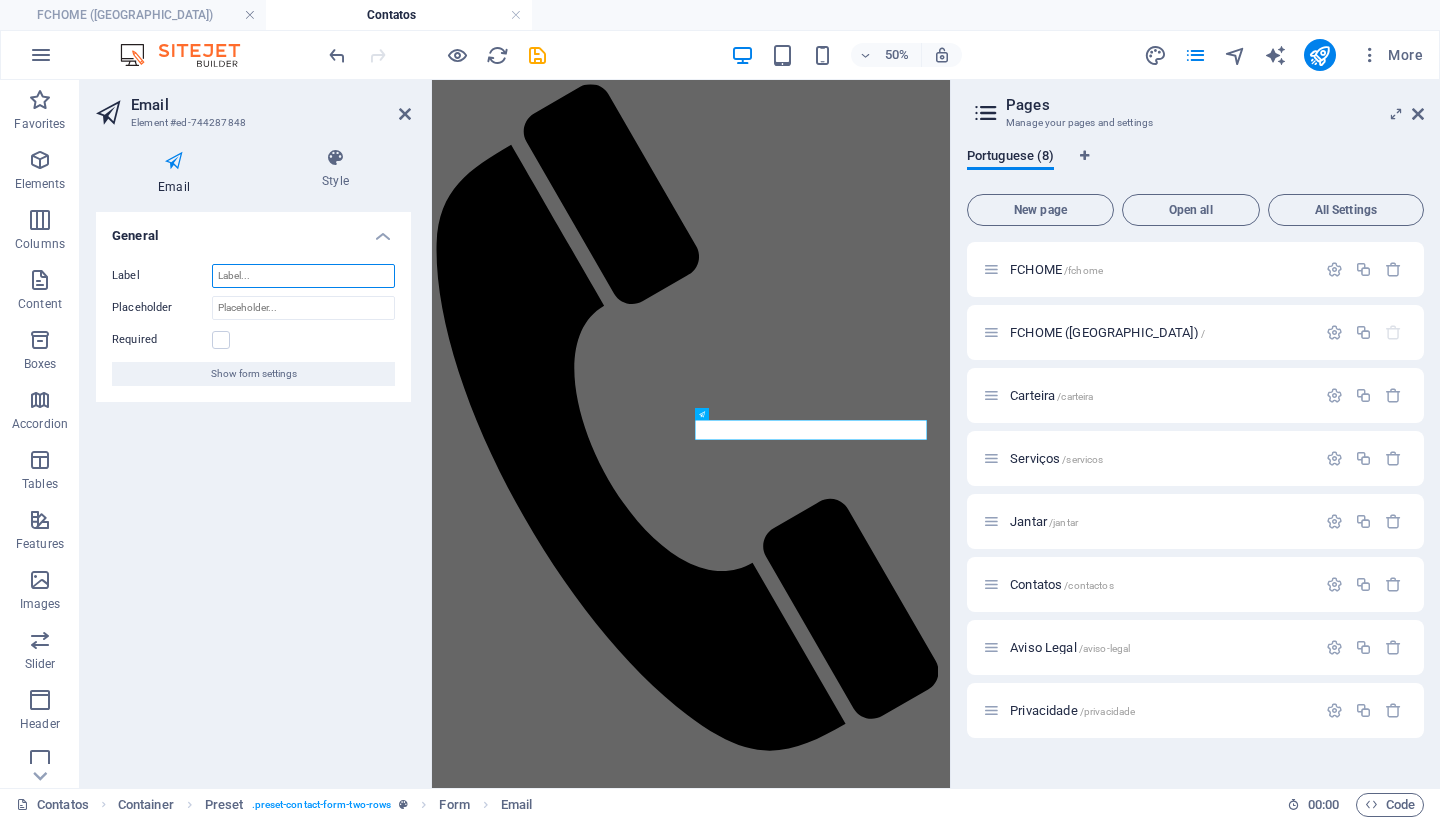 click on "Label" at bounding box center [303, 276] 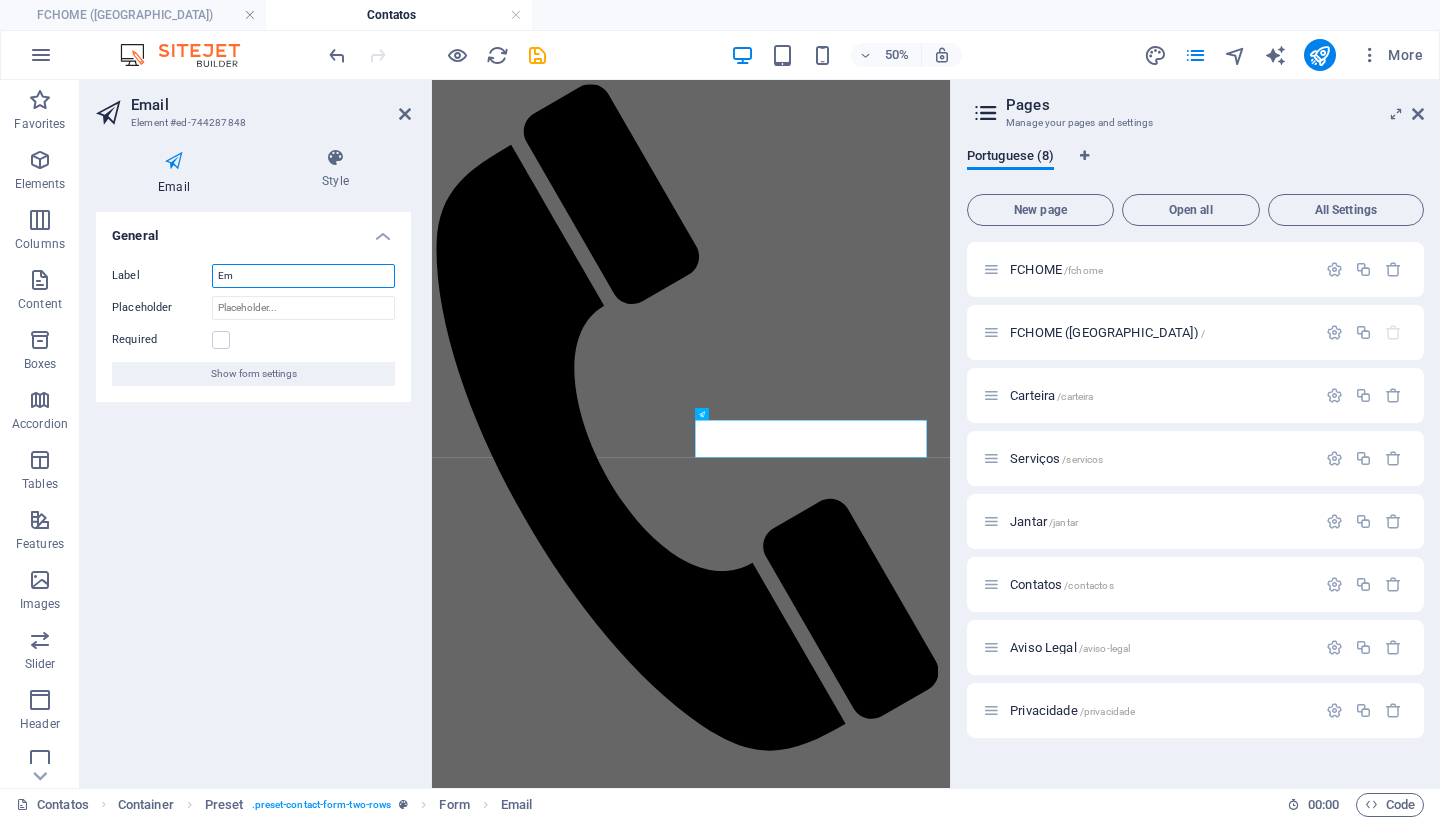 type on "E" 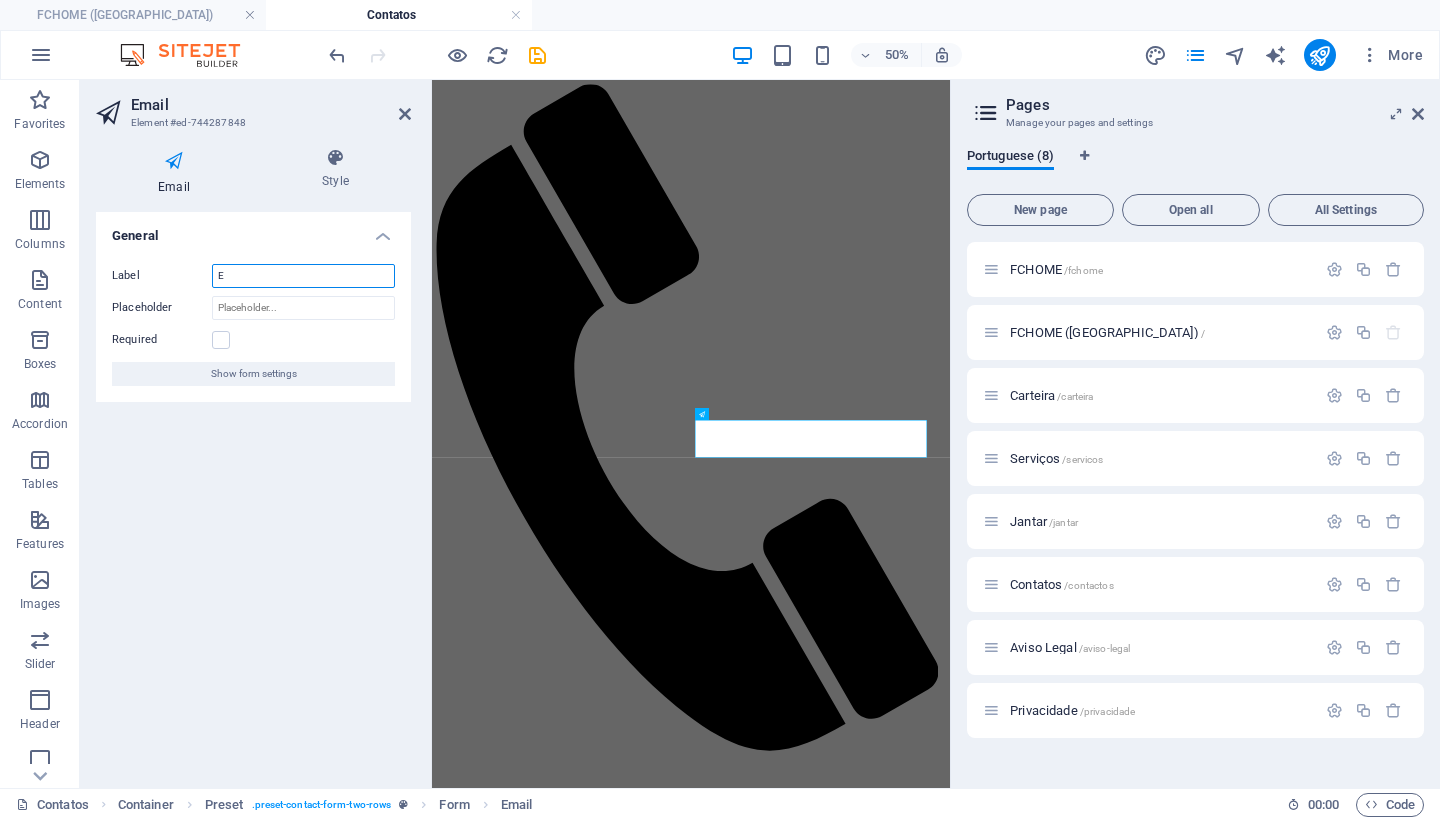 type 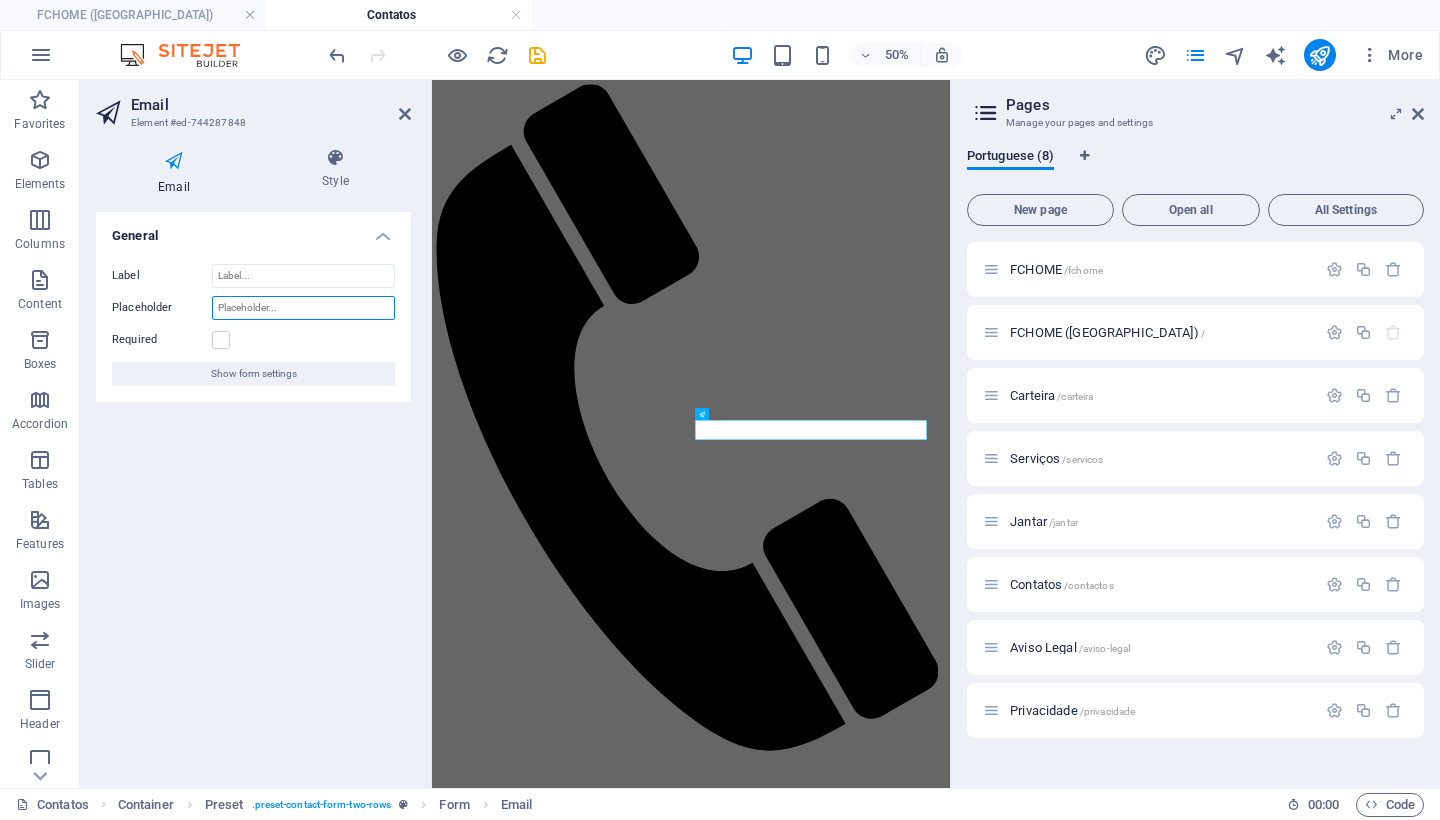 click on "Placeholder" at bounding box center (303, 308) 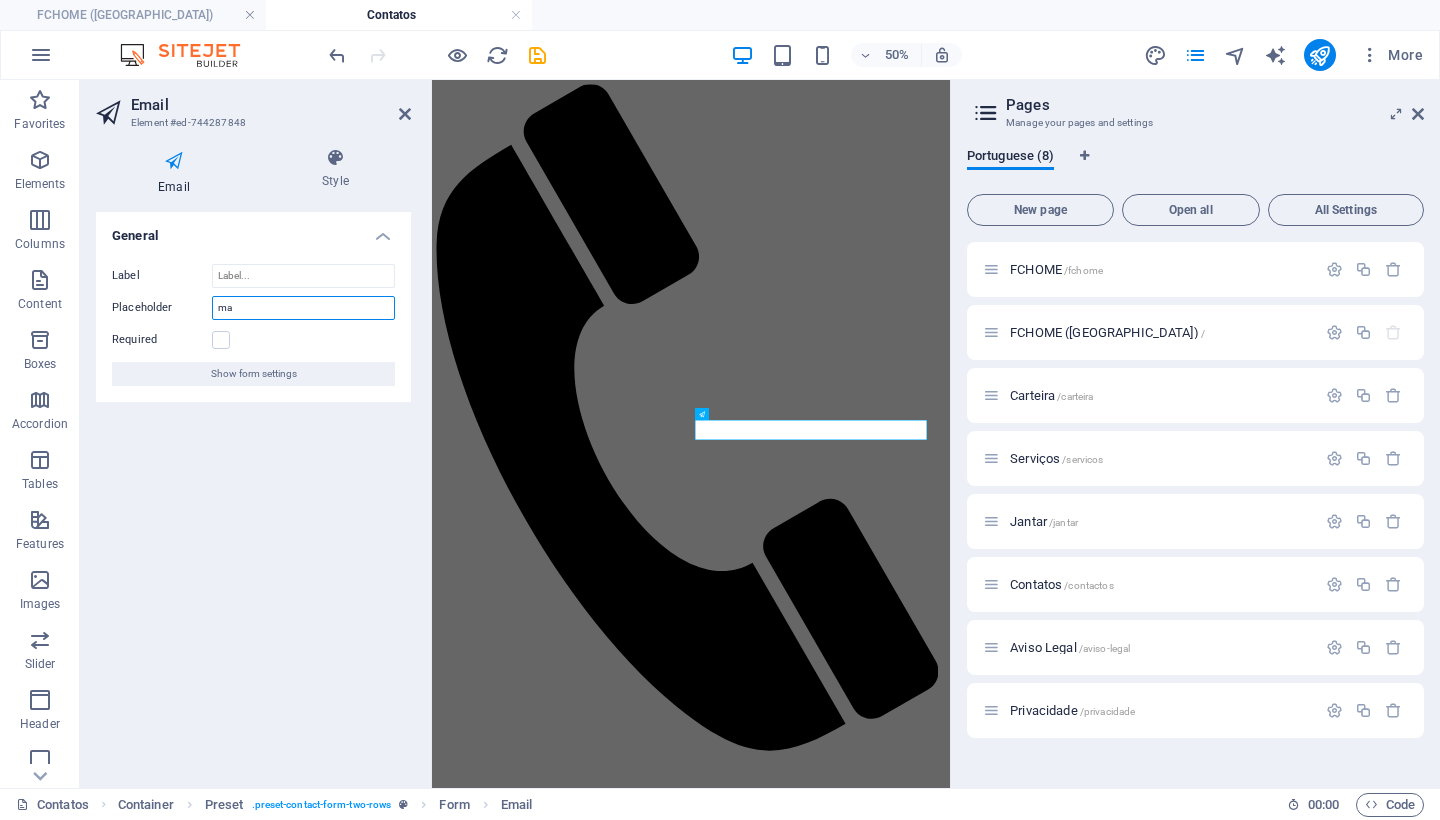 type on "m" 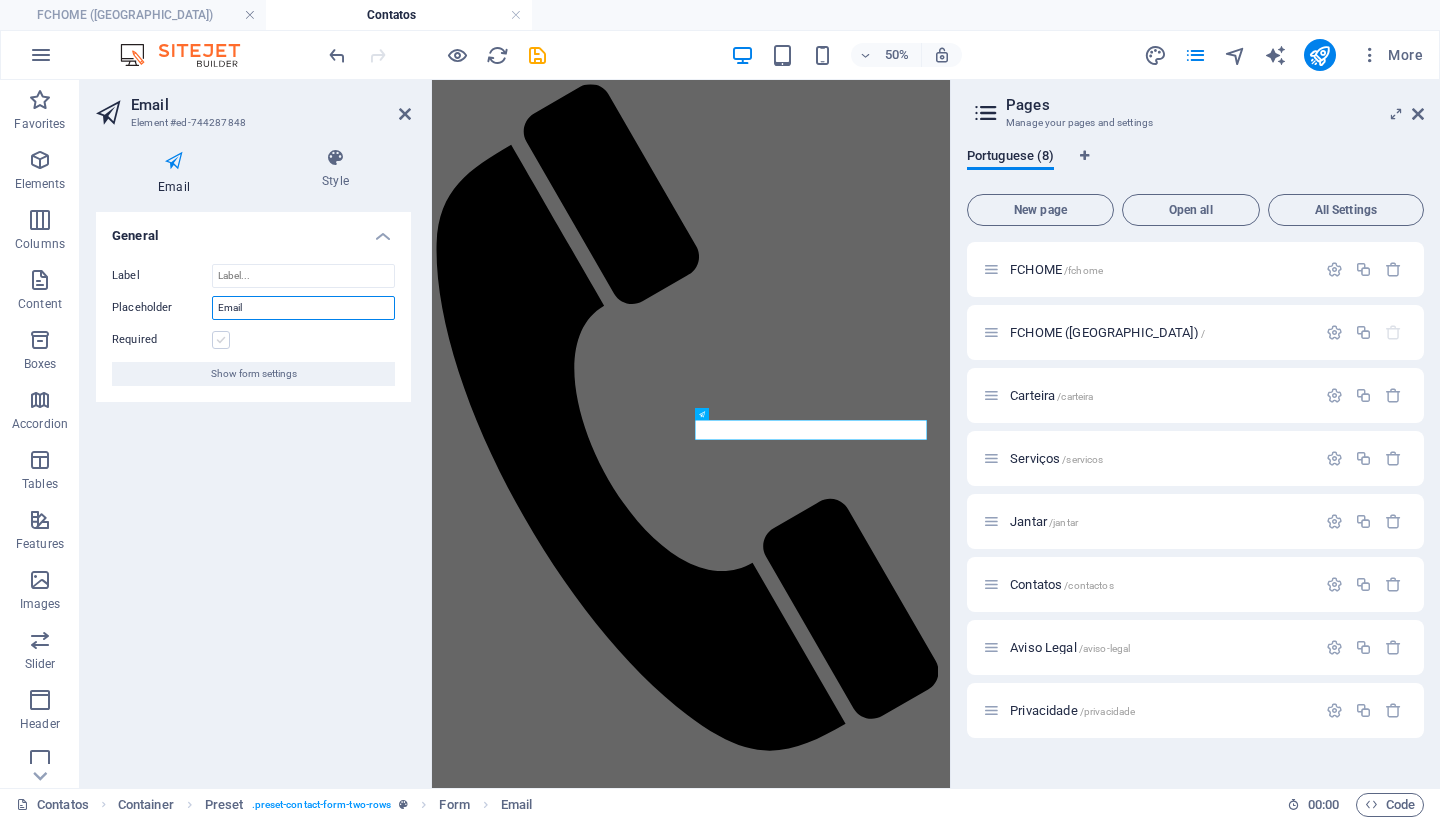 type on "Email" 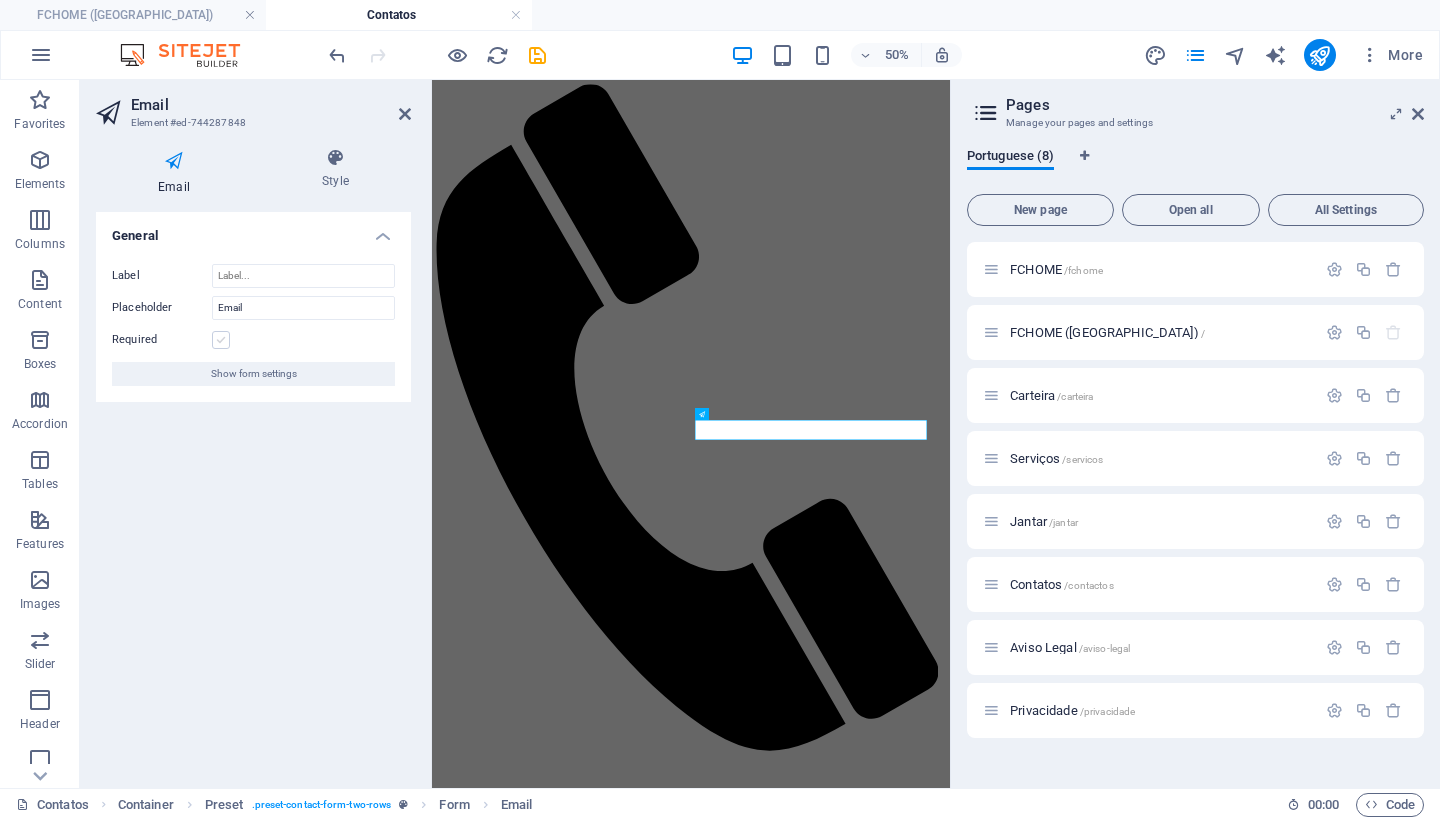click at bounding box center [221, 340] 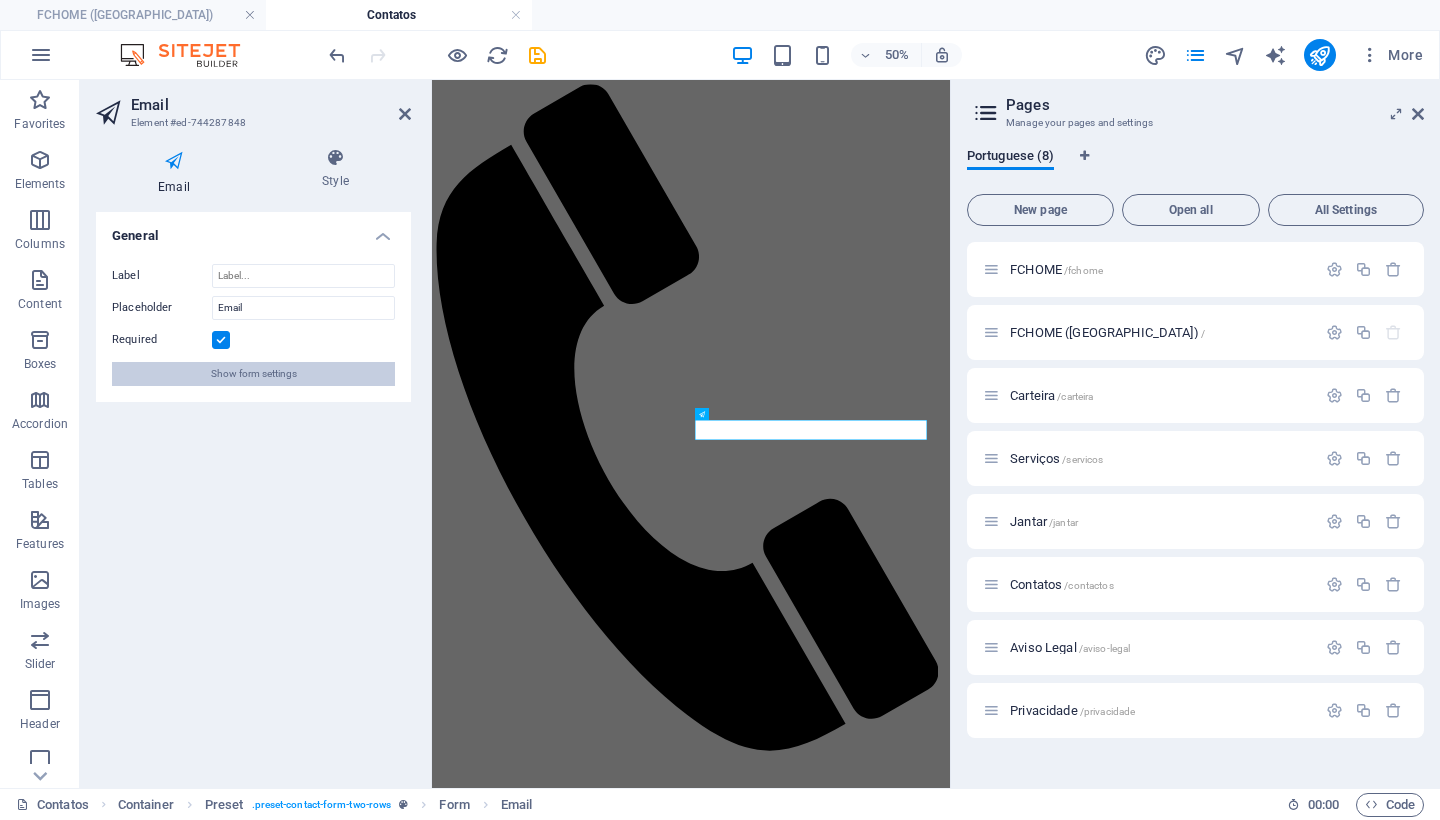 click on "Show form settings" at bounding box center [254, 374] 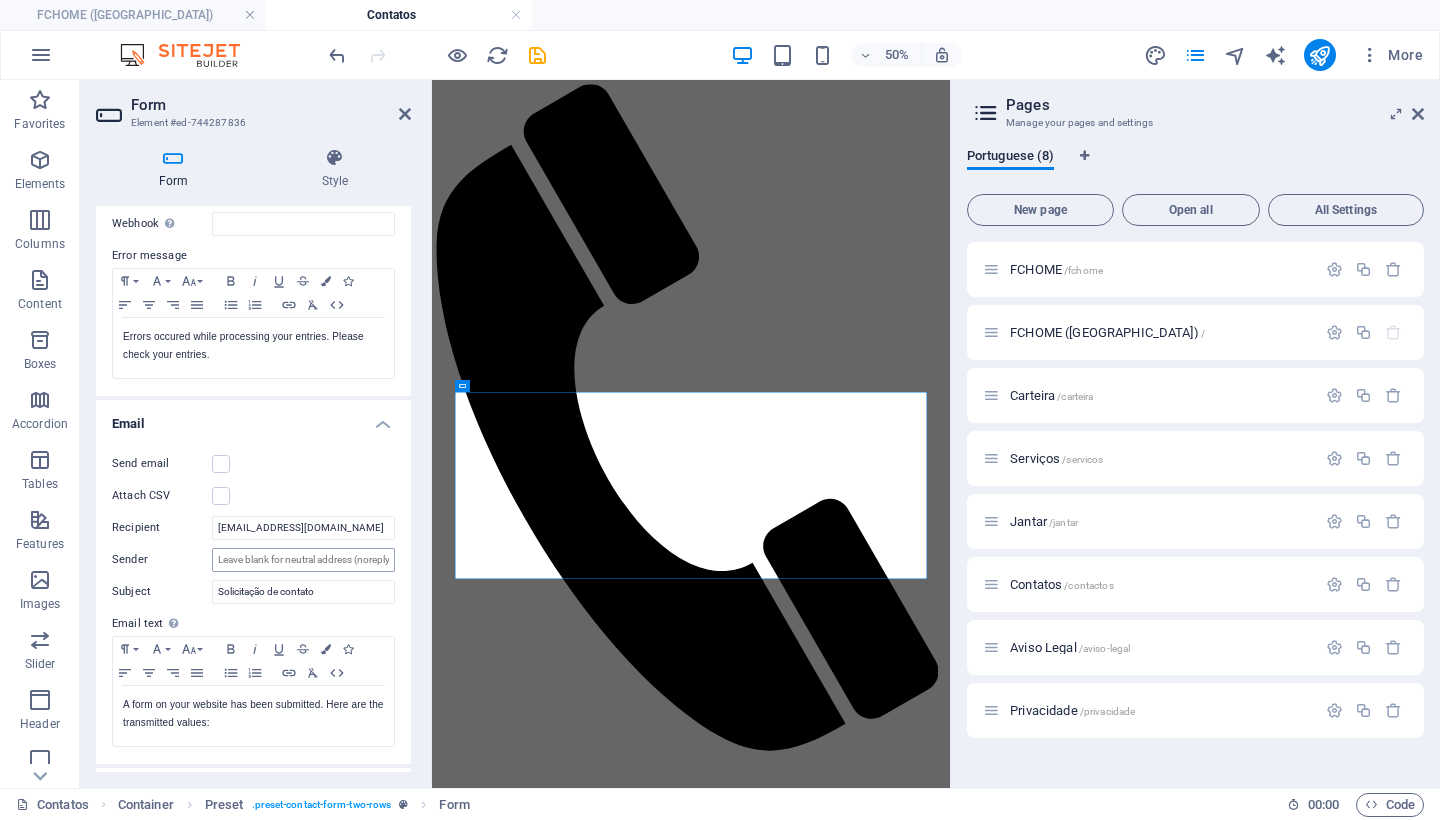 scroll, scrollTop: 319, scrollLeft: 0, axis: vertical 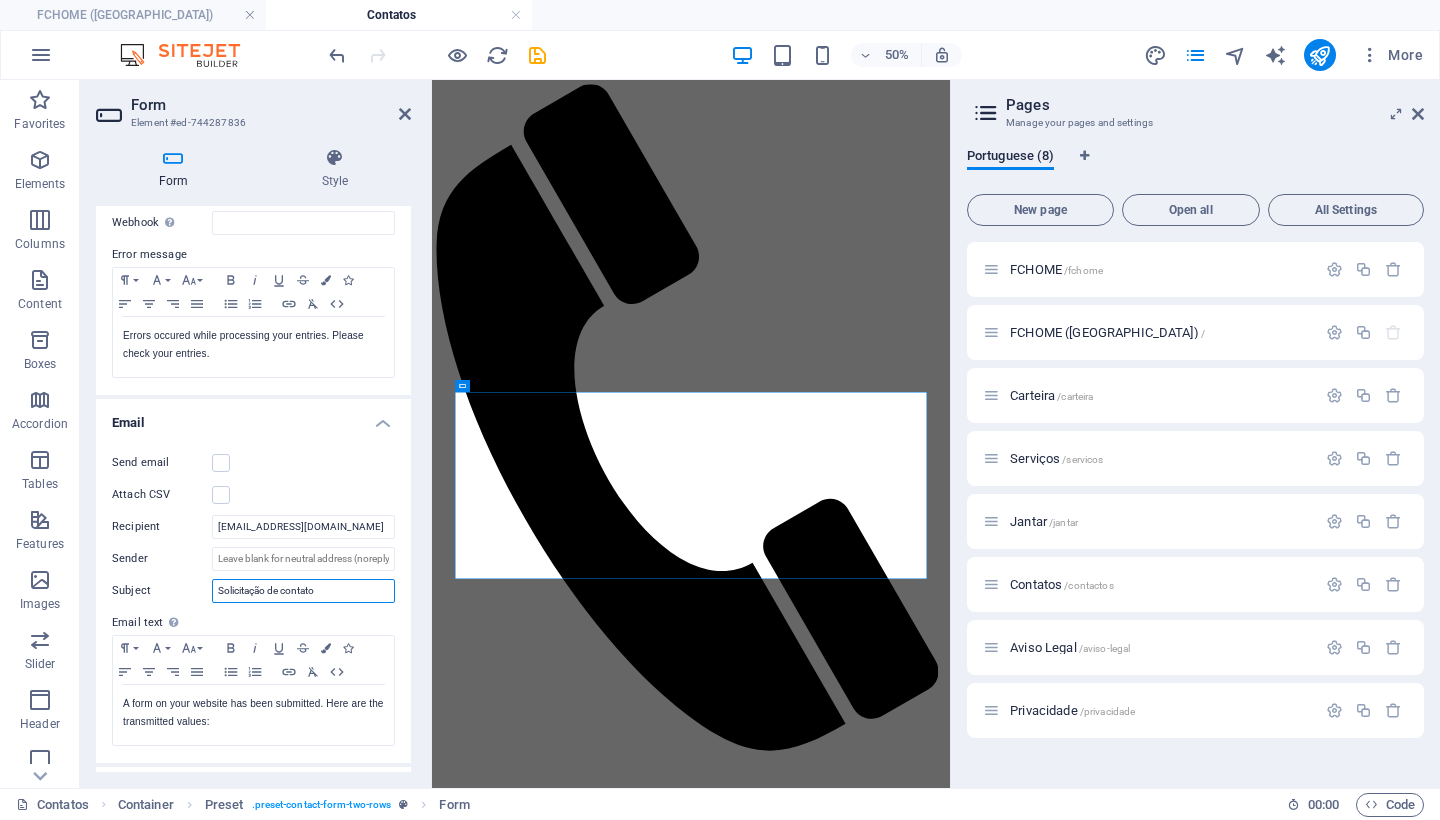 click on "Solicitação de contato" at bounding box center (303, 591) 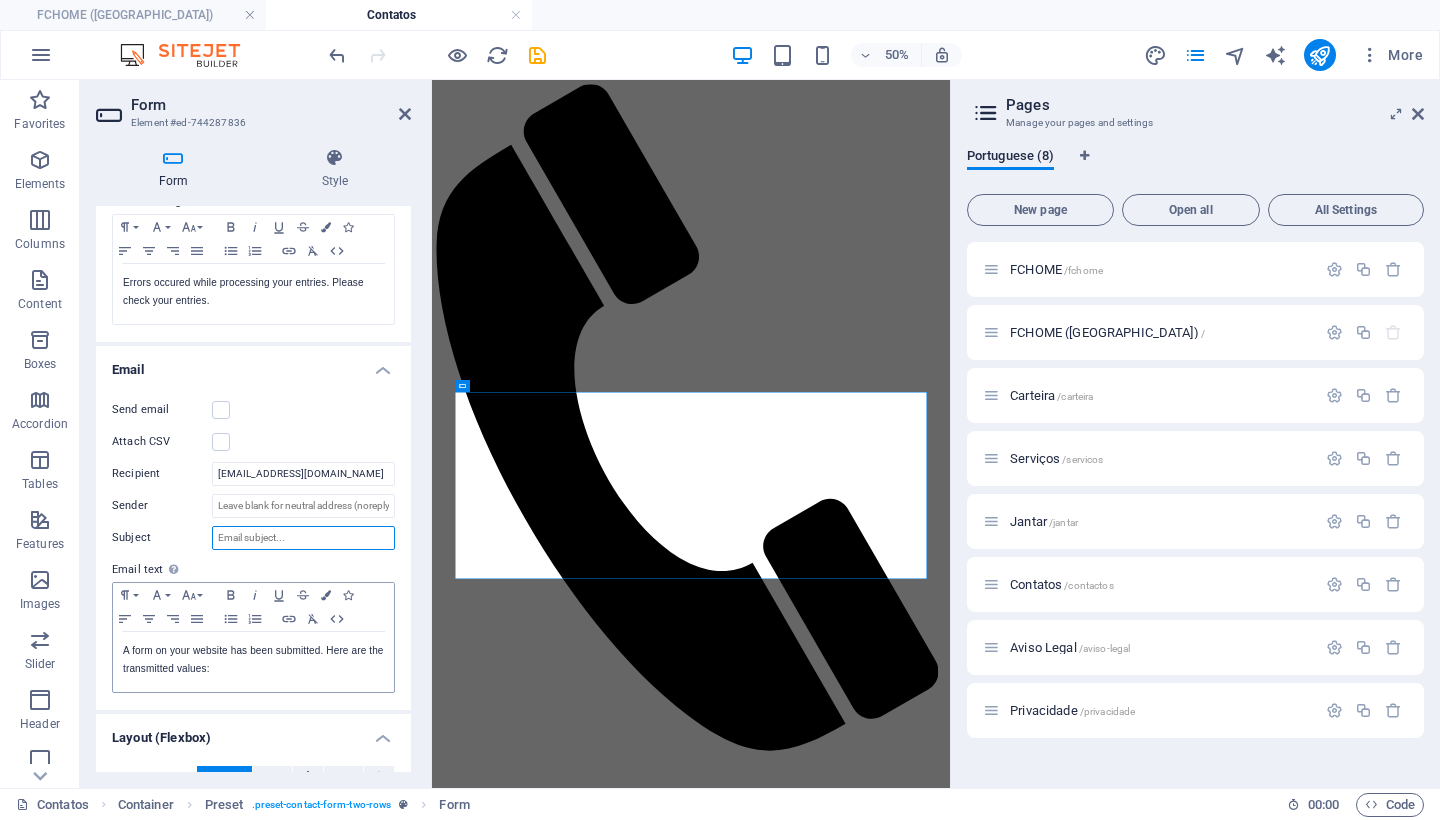 scroll, scrollTop: 368, scrollLeft: 0, axis: vertical 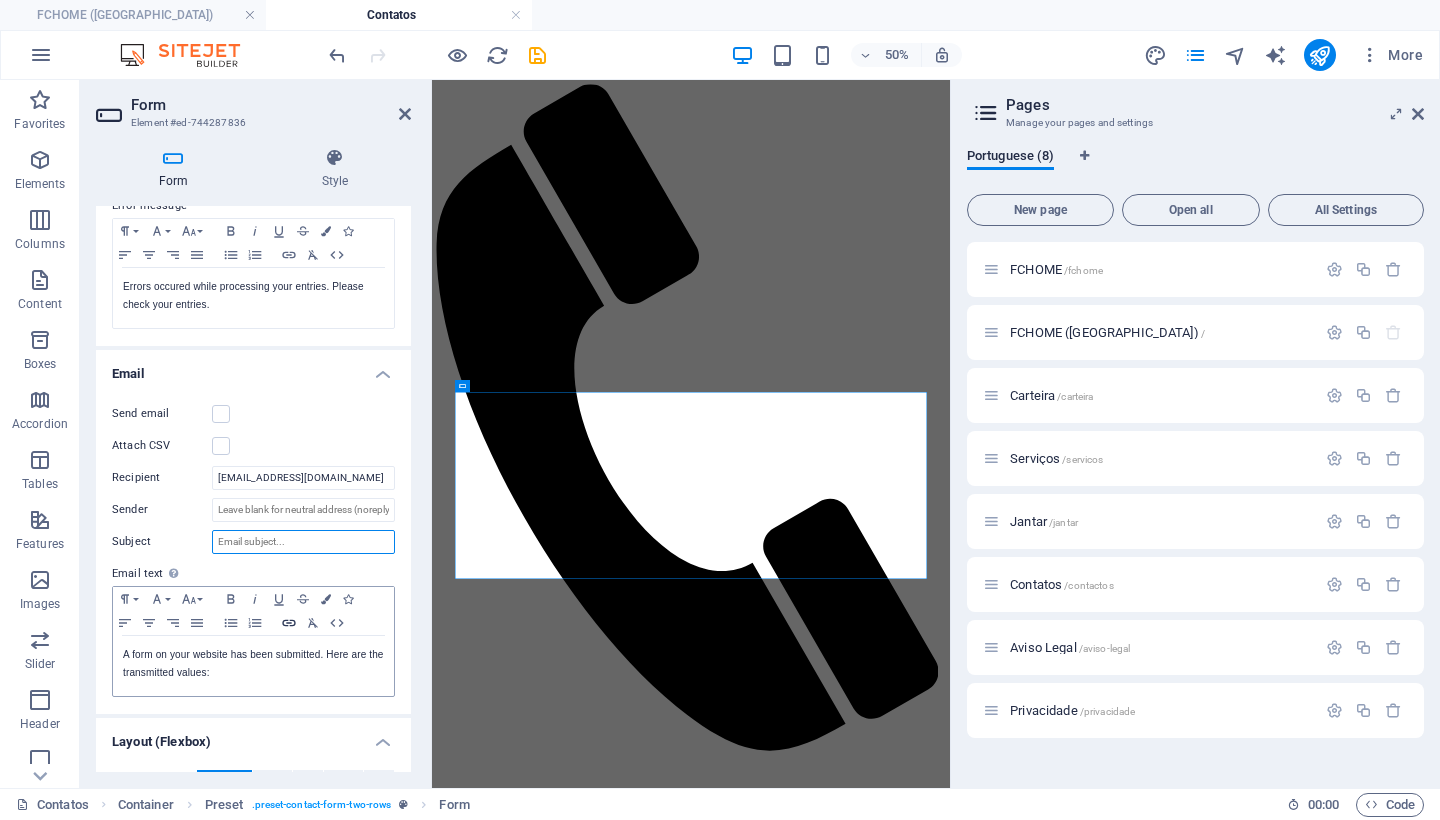 type on "Solicitação de contato" 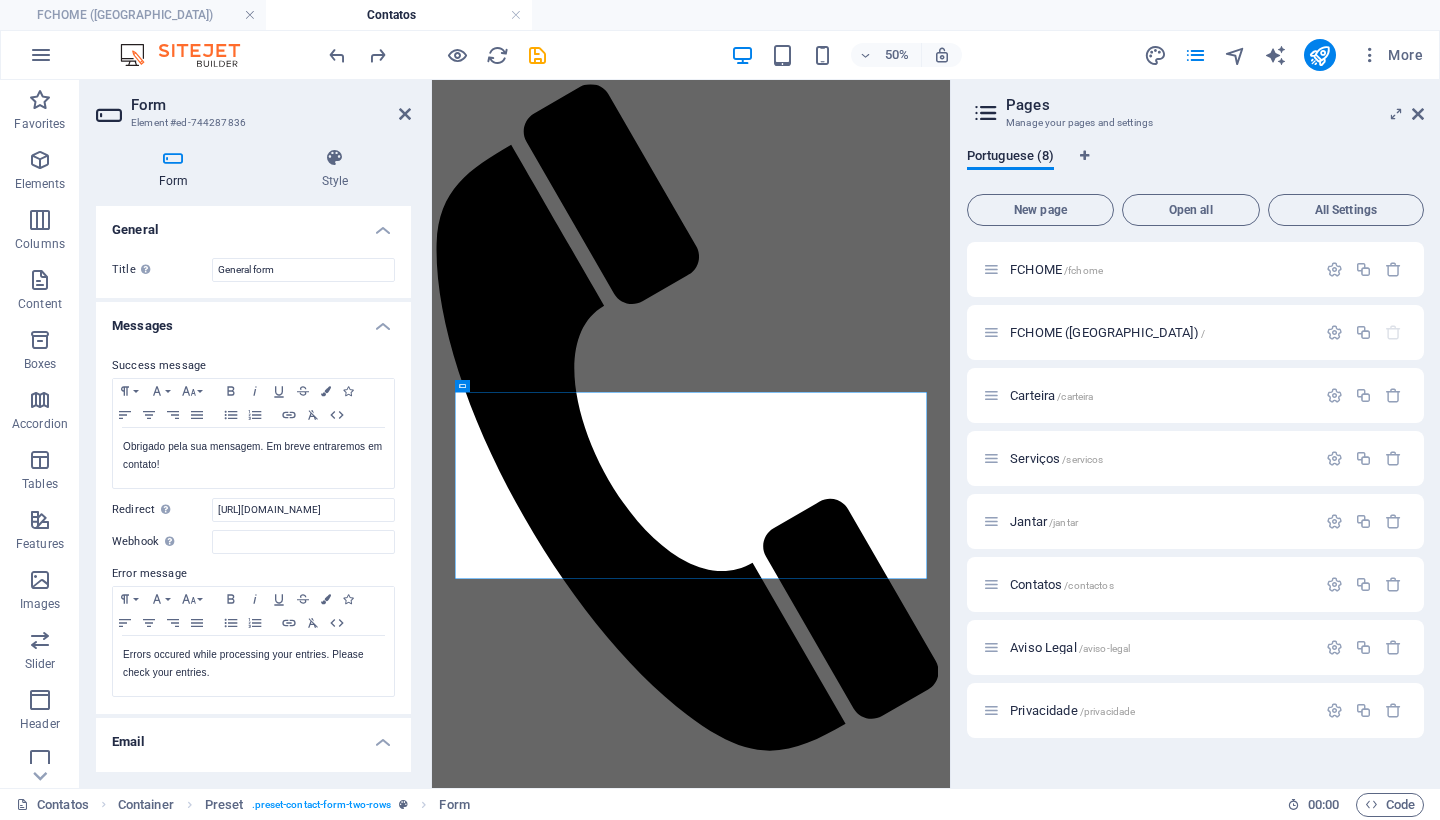 scroll, scrollTop: 0, scrollLeft: 0, axis: both 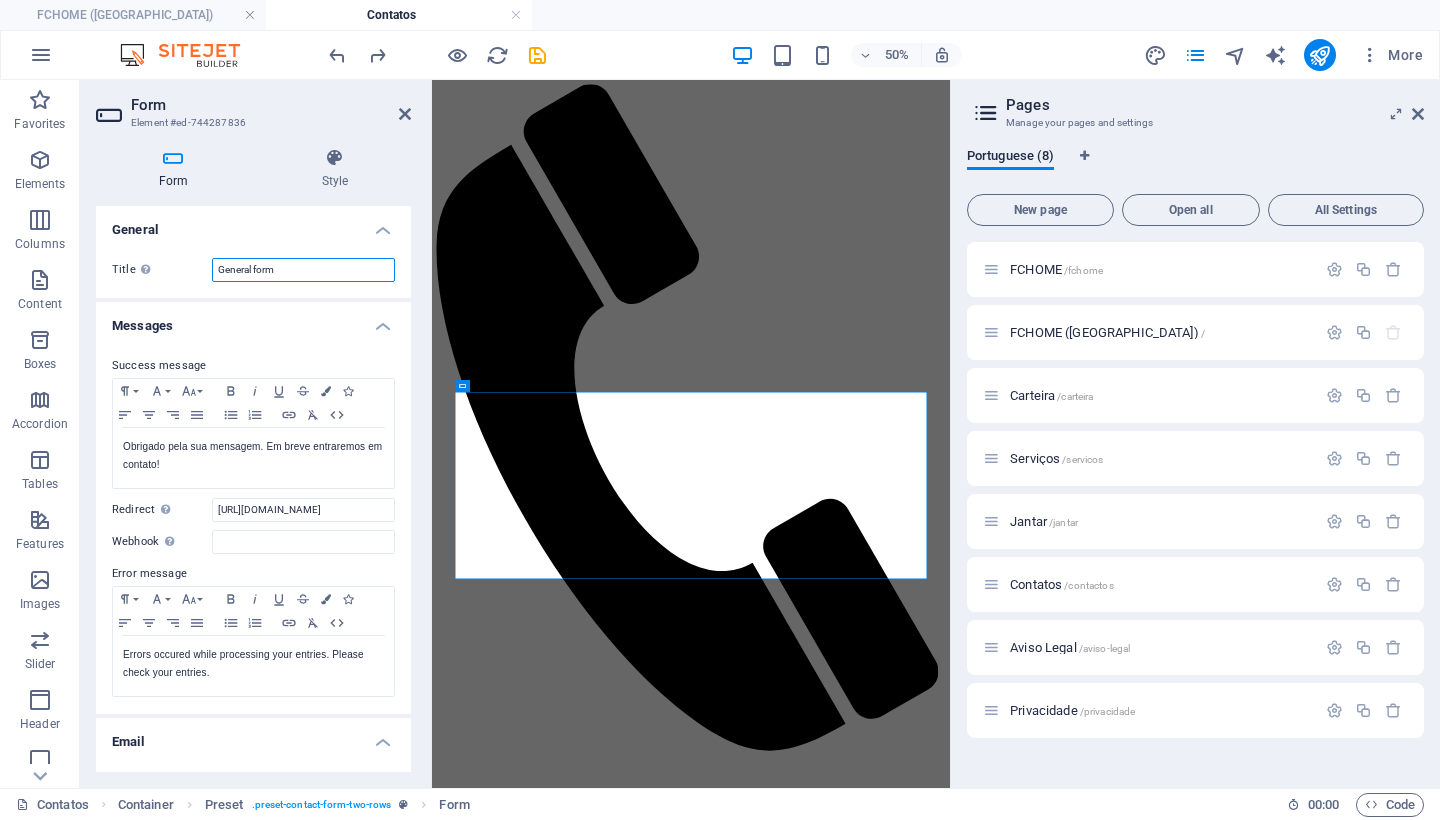 click on "General form" at bounding box center (303, 270) 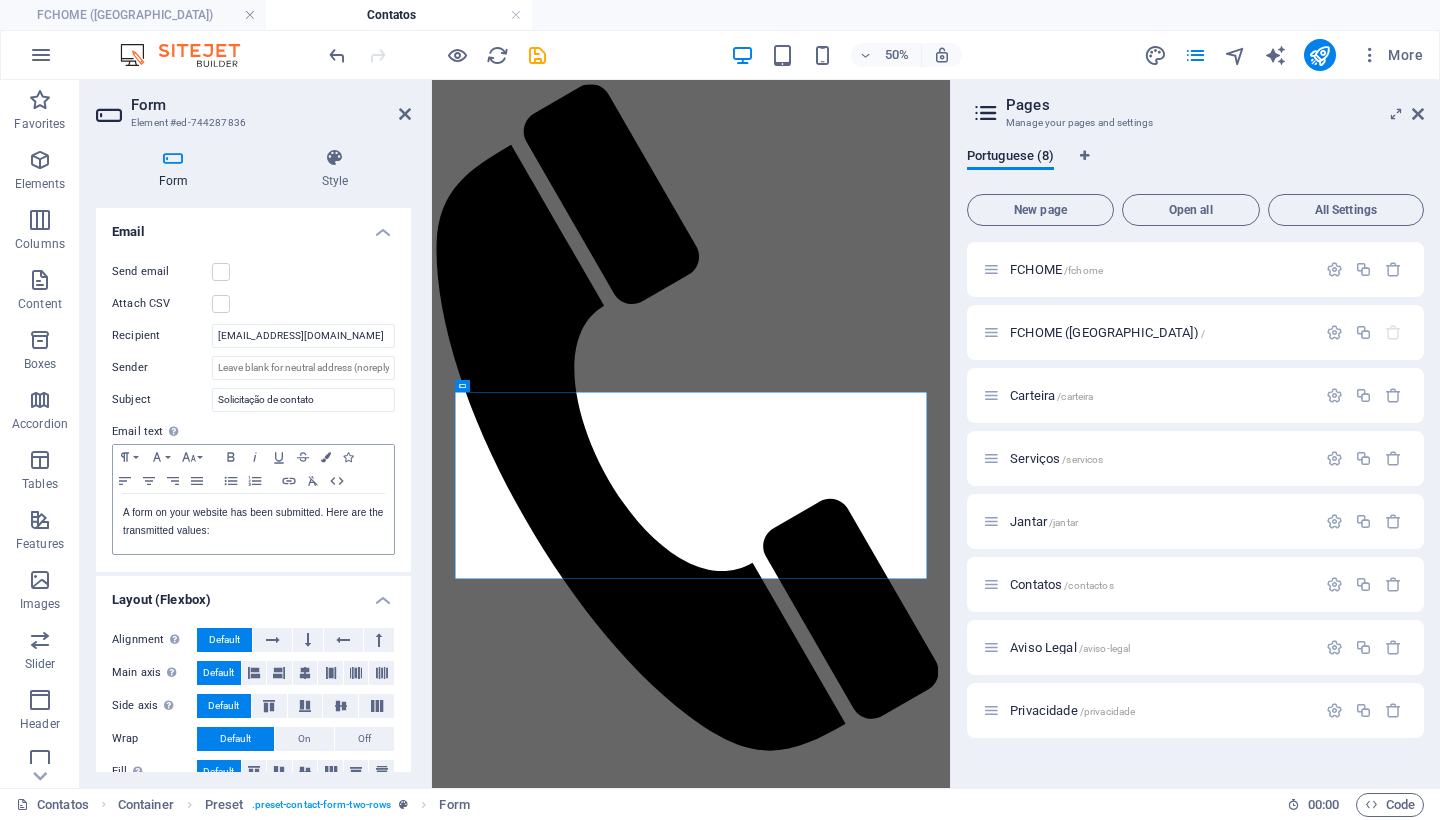 scroll, scrollTop: 520, scrollLeft: 0, axis: vertical 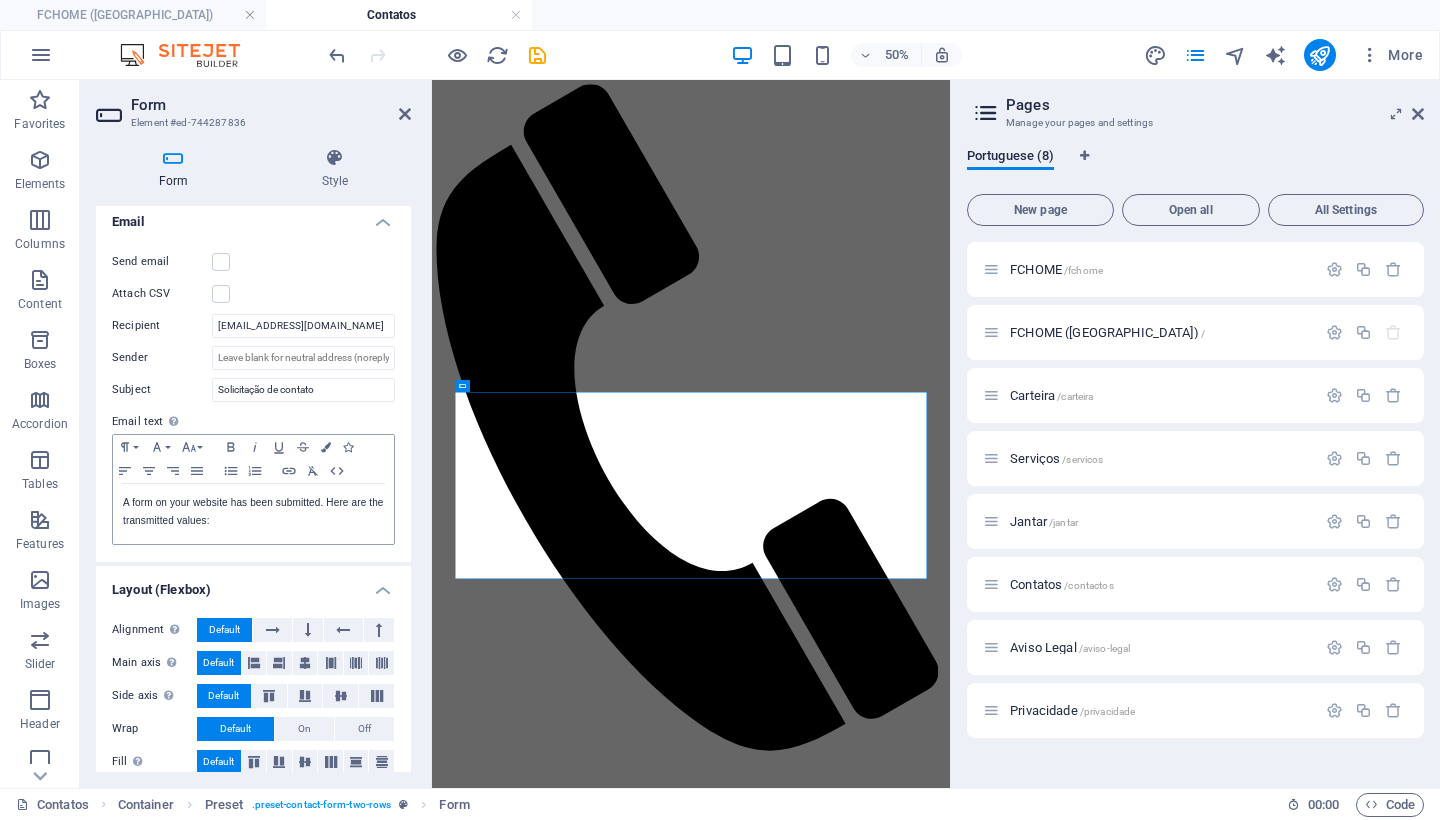 type on "Formulário" 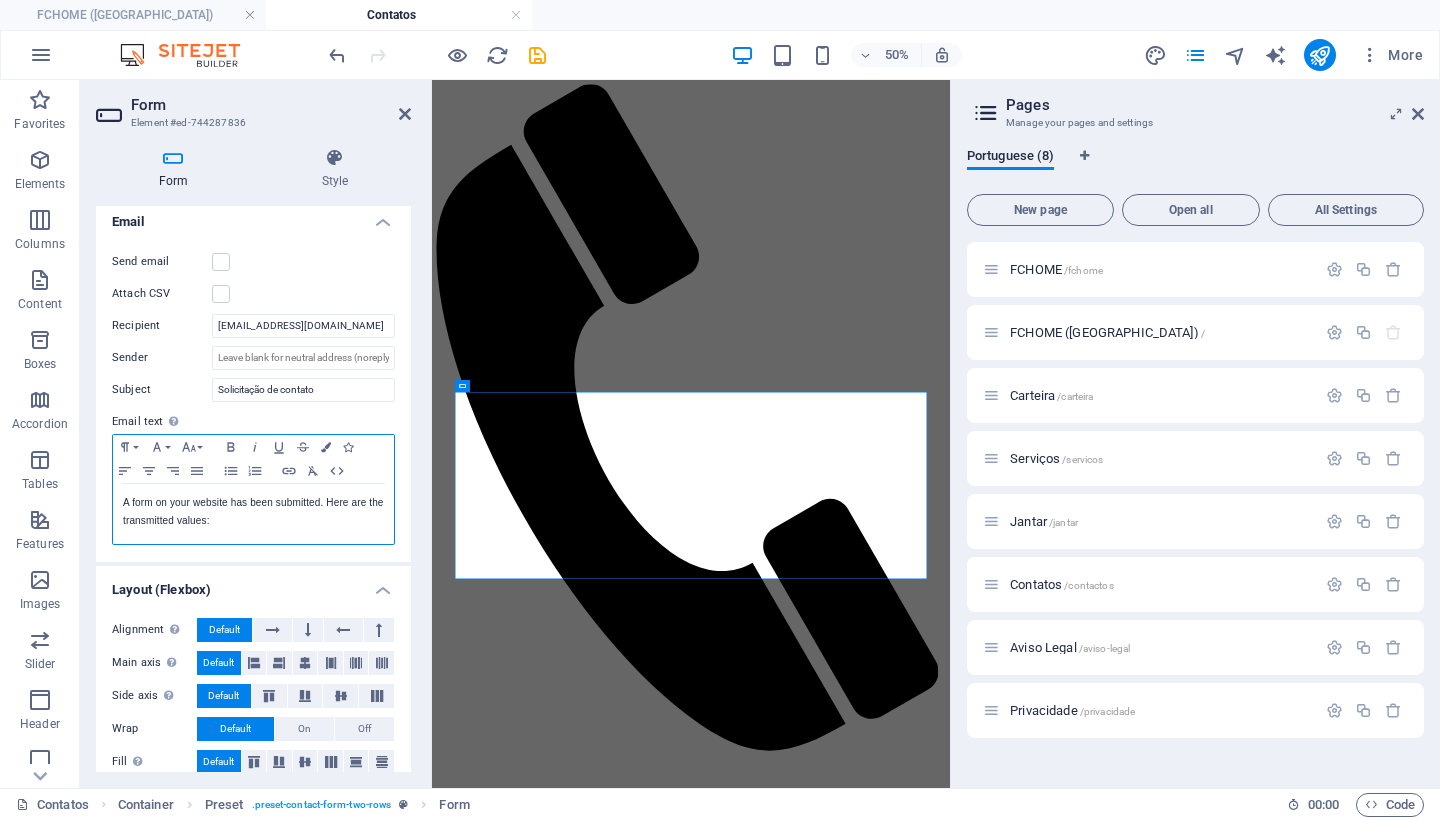 click on "A form on your website has been submitted. Here are the transmitted values:" at bounding box center [253, 512] 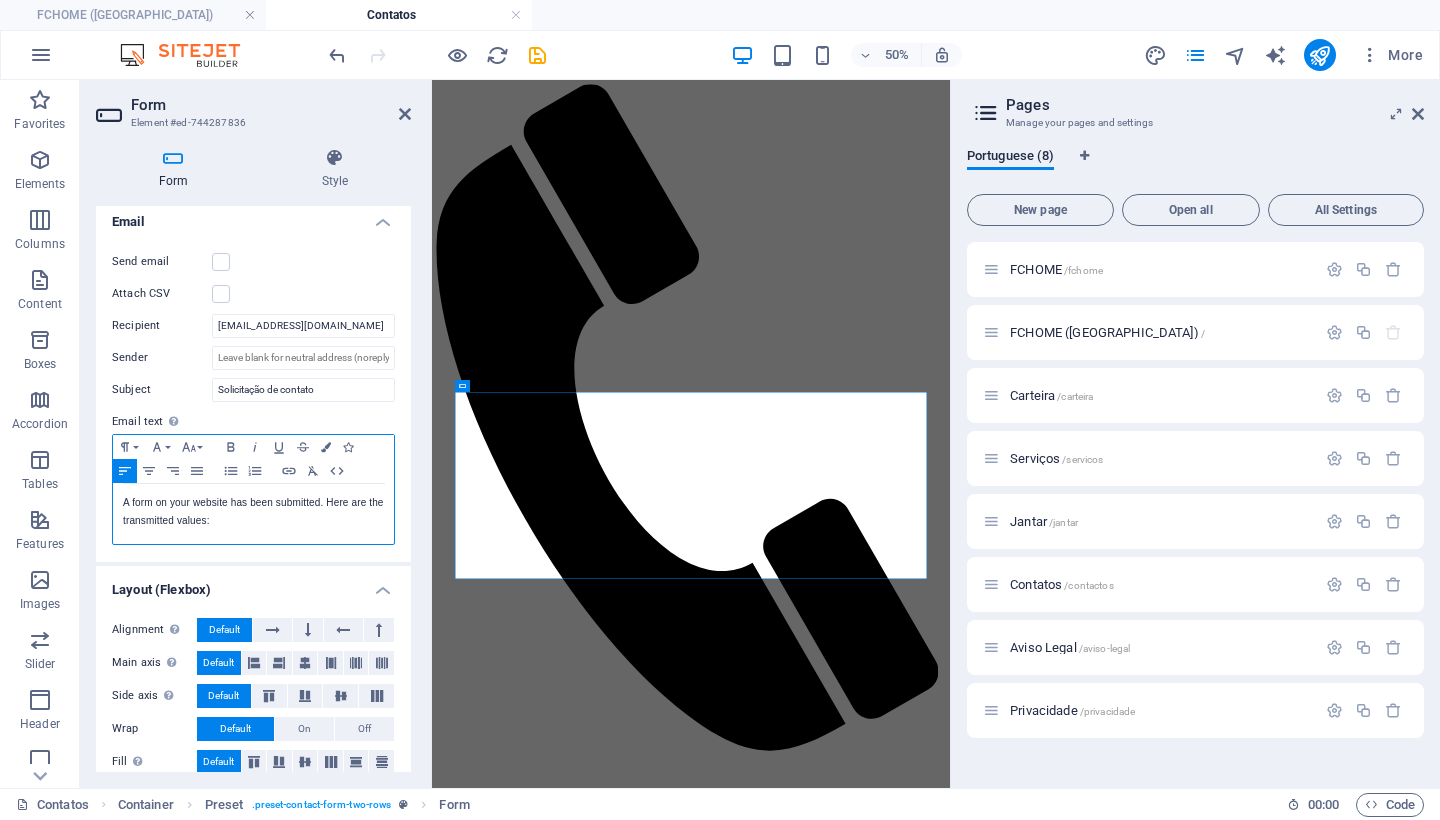 click on "A form on your website has been submitted. Here are the transmitted values:" at bounding box center [253, 512] 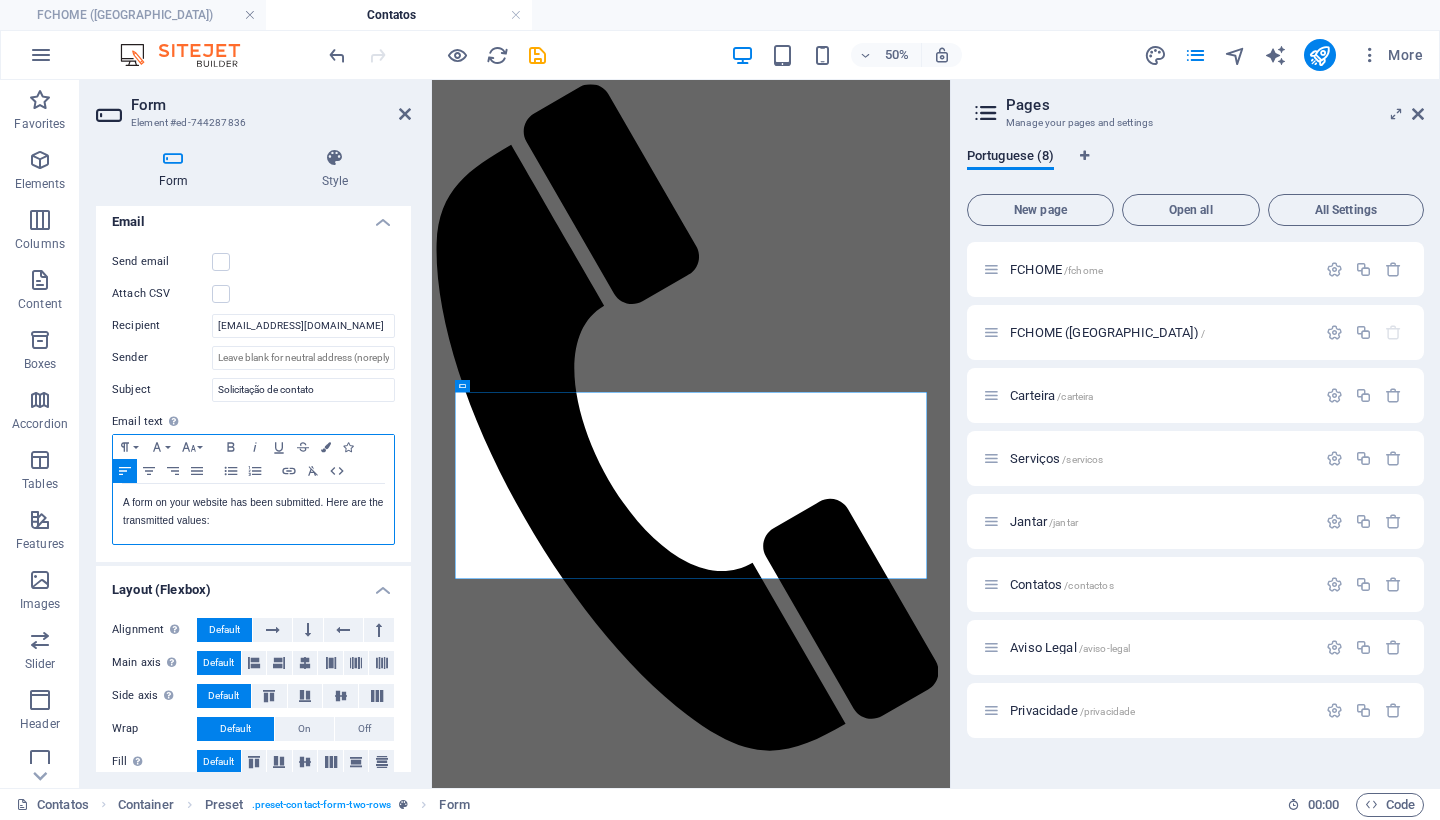 click on "A form on your website has been submitted. Here are the transmitted values:" at bounding box center [253, 512] 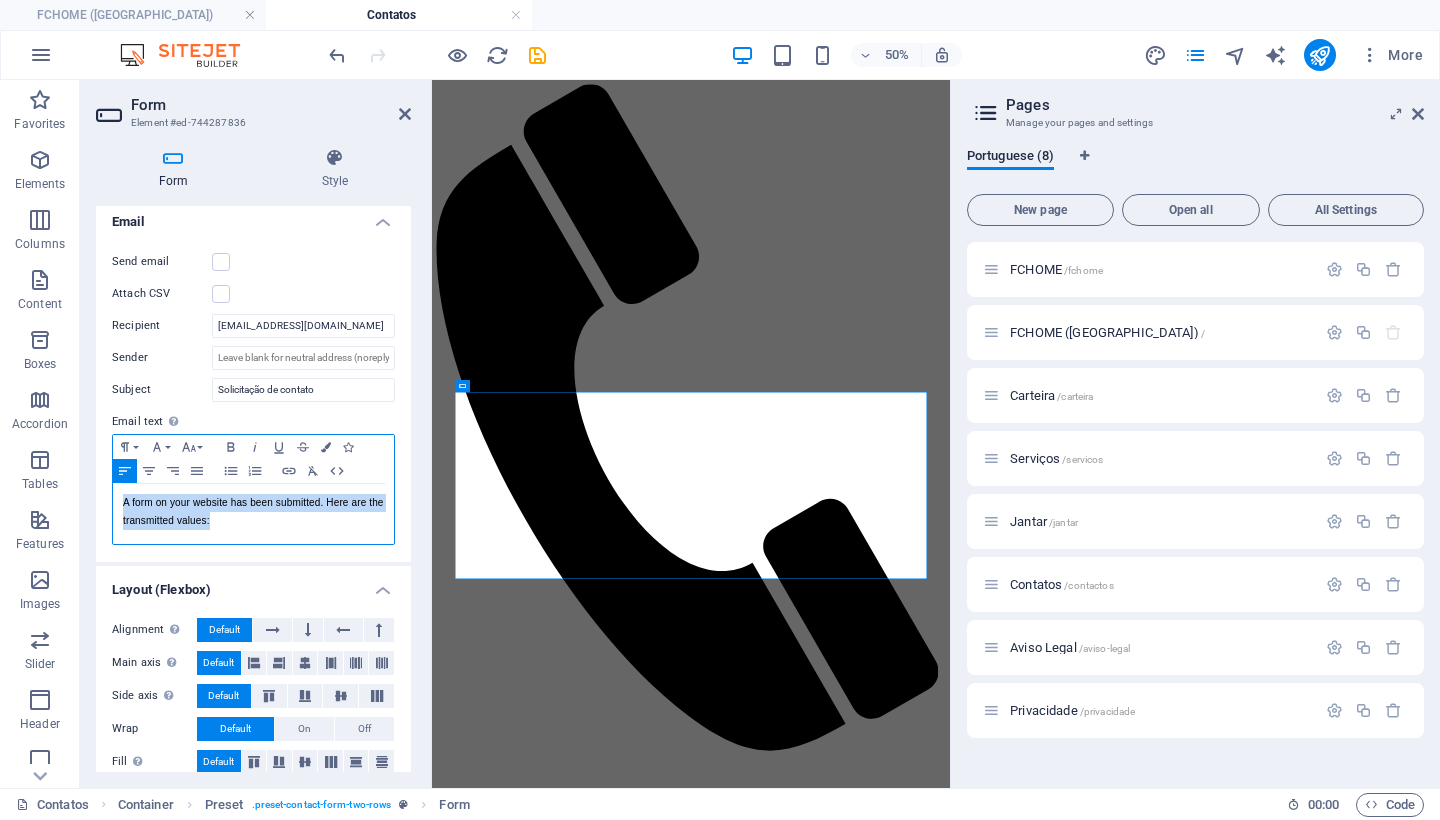copy on "A form on your website has been submitted. Here are the transmitted values:" 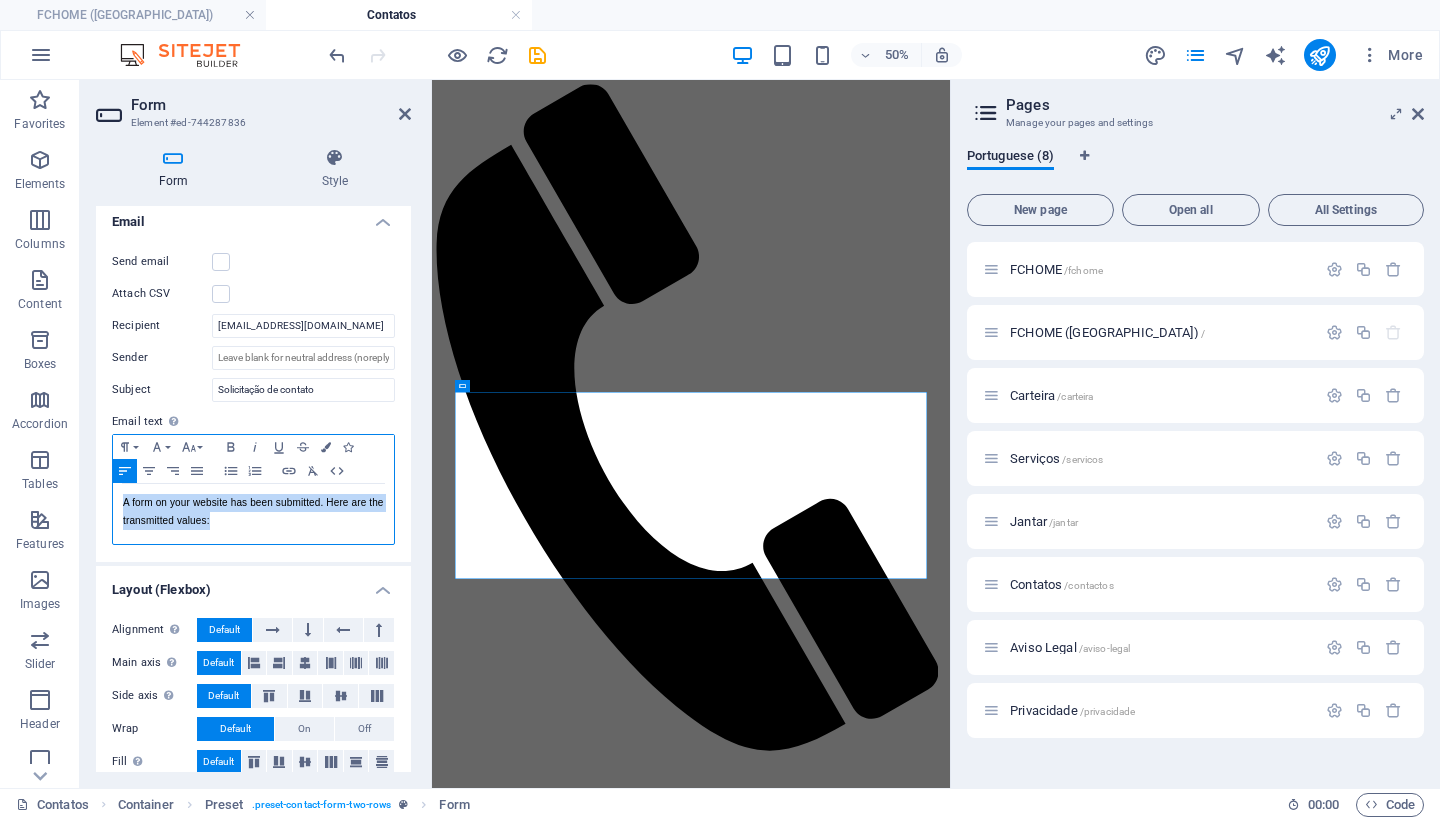 click on "A form on your website has been submitted. Here are the transmitted values:" at bounding box center (253, 512) 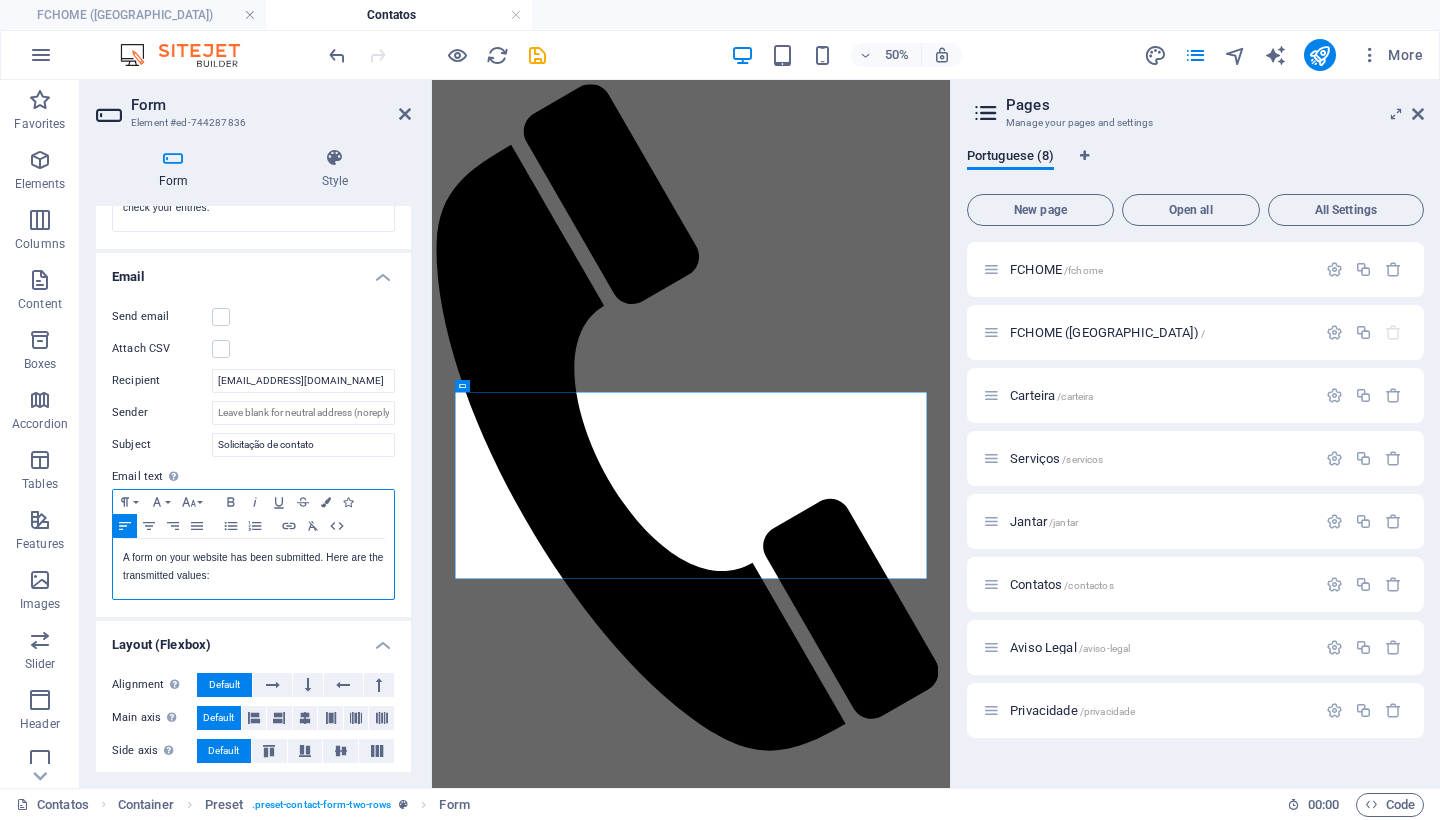 scroll, scrollTop: 457, scrollLeft: 0, axis: vertical 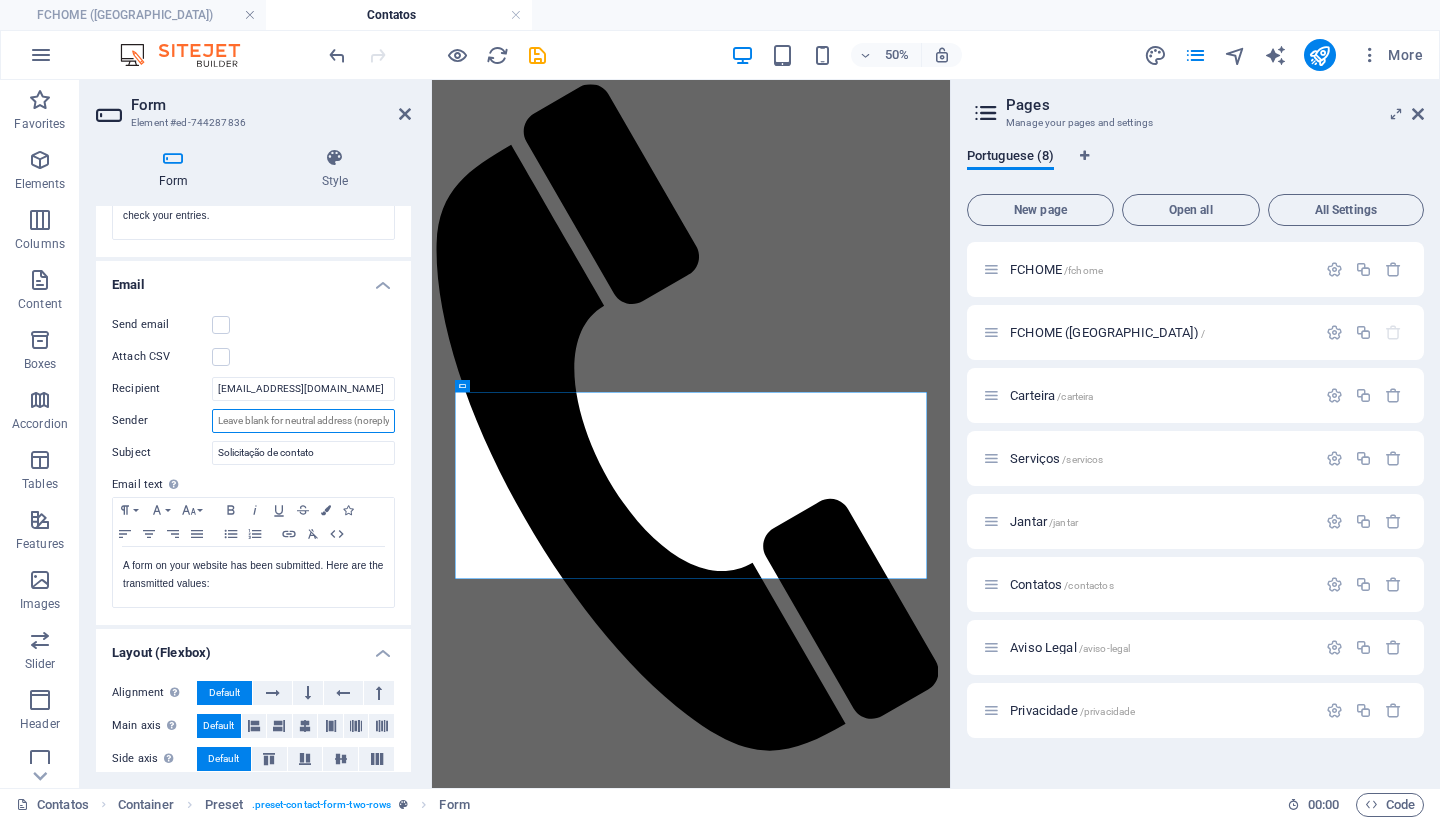 drag, startPoint x: 218, startPoint y: 417, endPoint x: 300, endPoint y: 409, distance: 82.38932 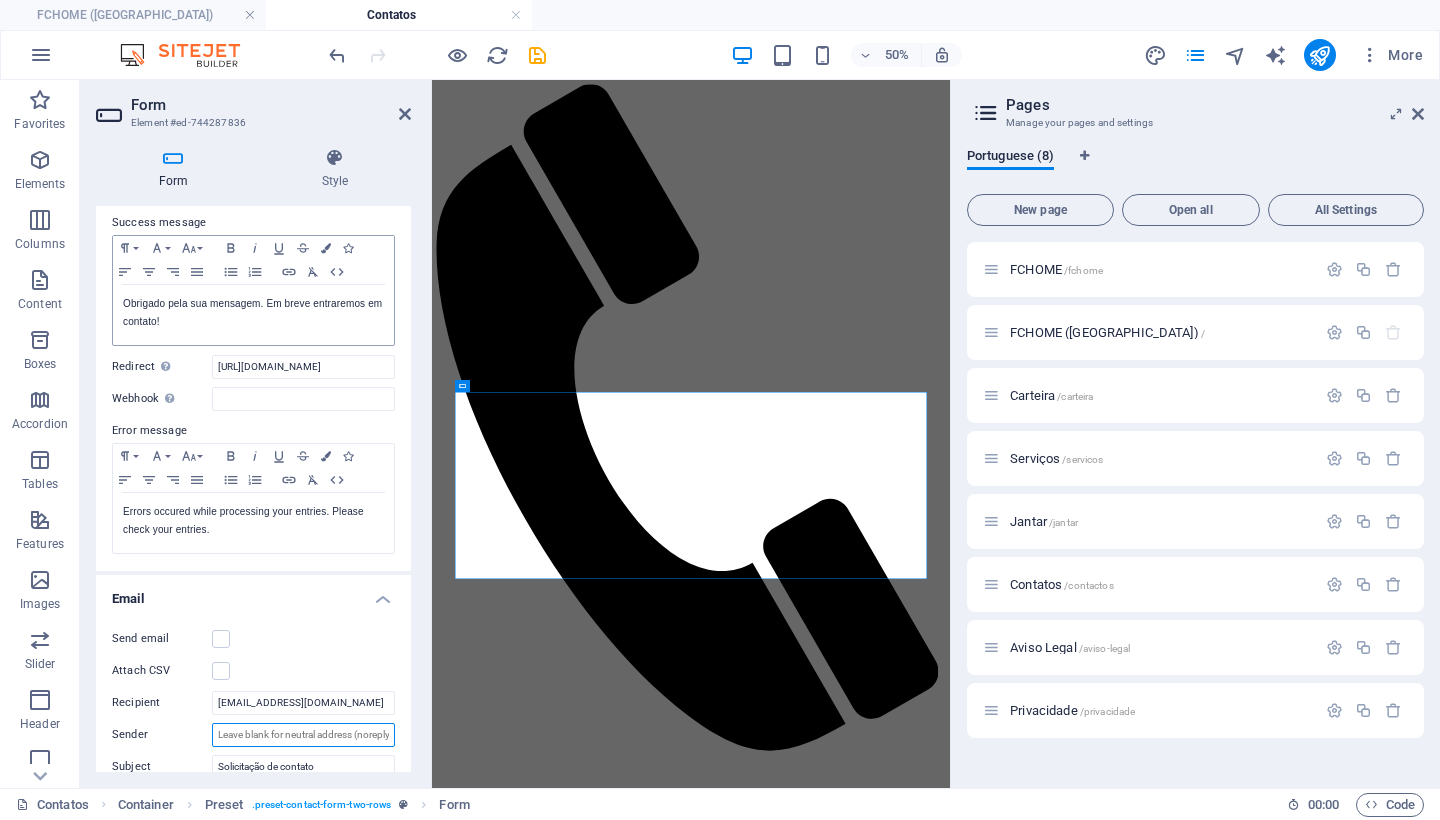 scroll, scrollTop: 253, scrollLeft: 0, axis: vertical 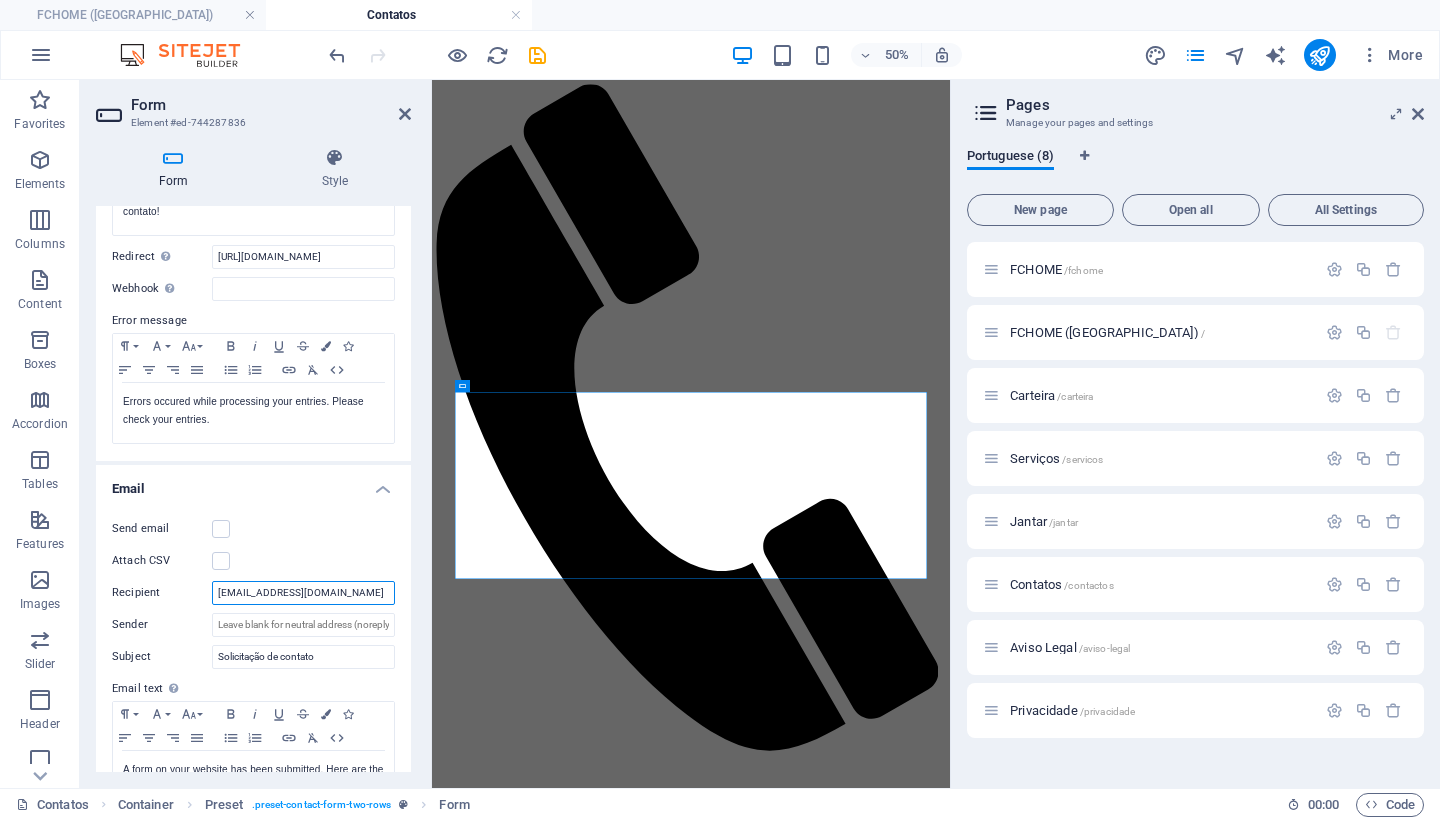 click on "[EMAIL_ADDRESS][DOMAIN_NAME]" at bounding box center (303, 593) 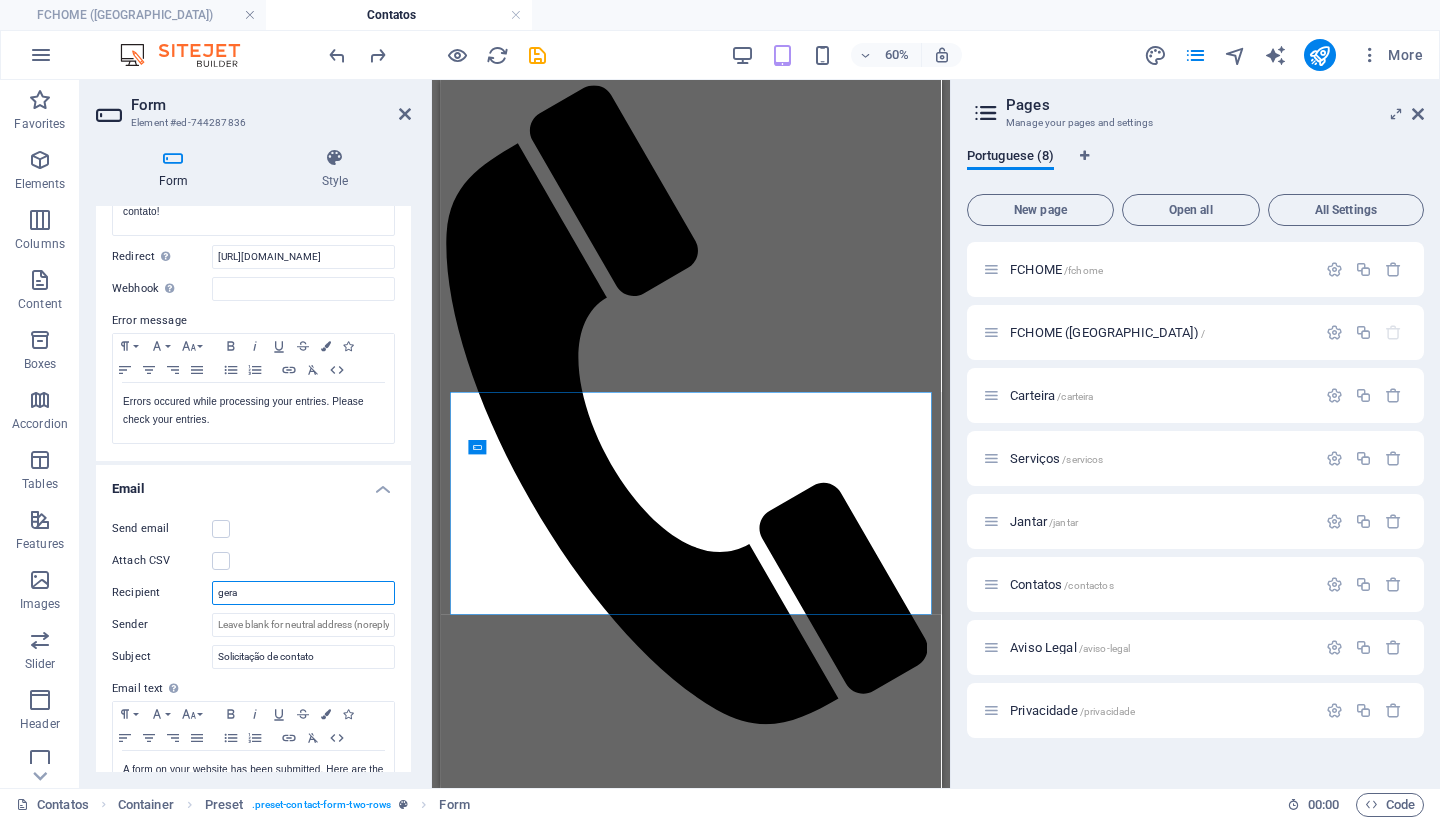 type on "geral" 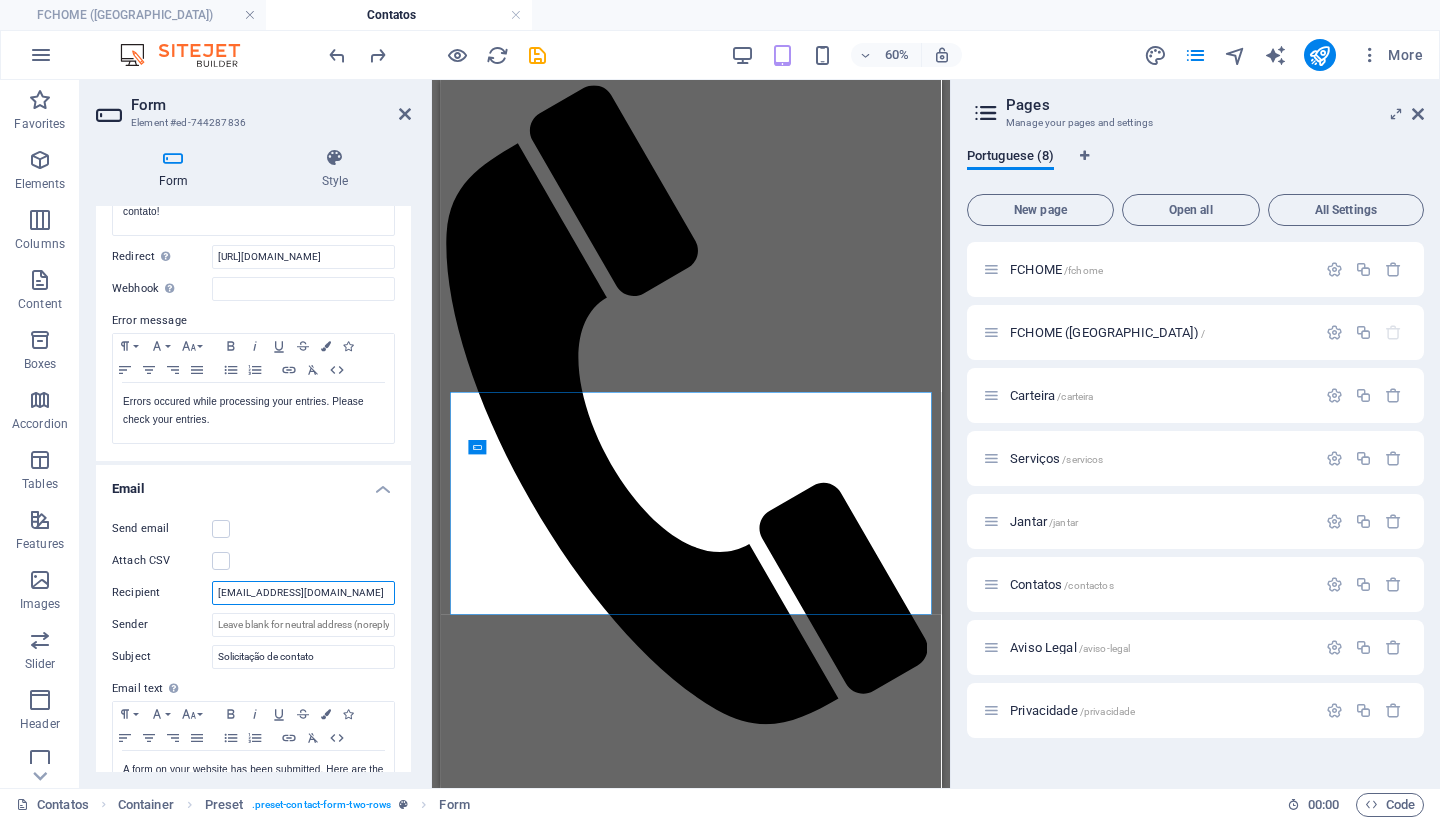 drag, startPoint x: 276, startPoint y: 593, endPoint x: 200, endPoint y: 592, distance: 76.00658 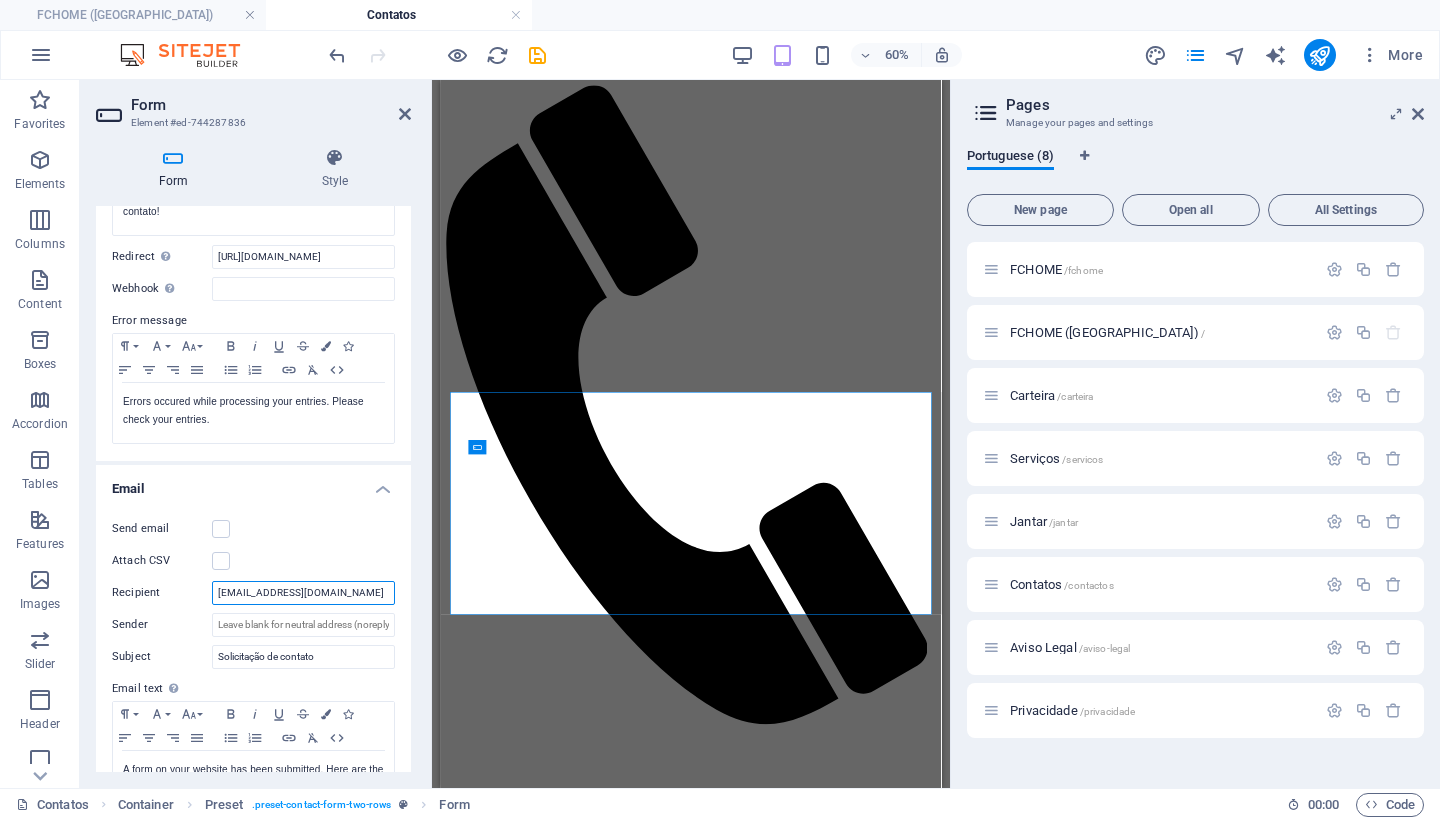 drag, startPoint x: 309, startPoint y: 592, endPoint x: 251, endPoint y: 590, distance: 58.034473 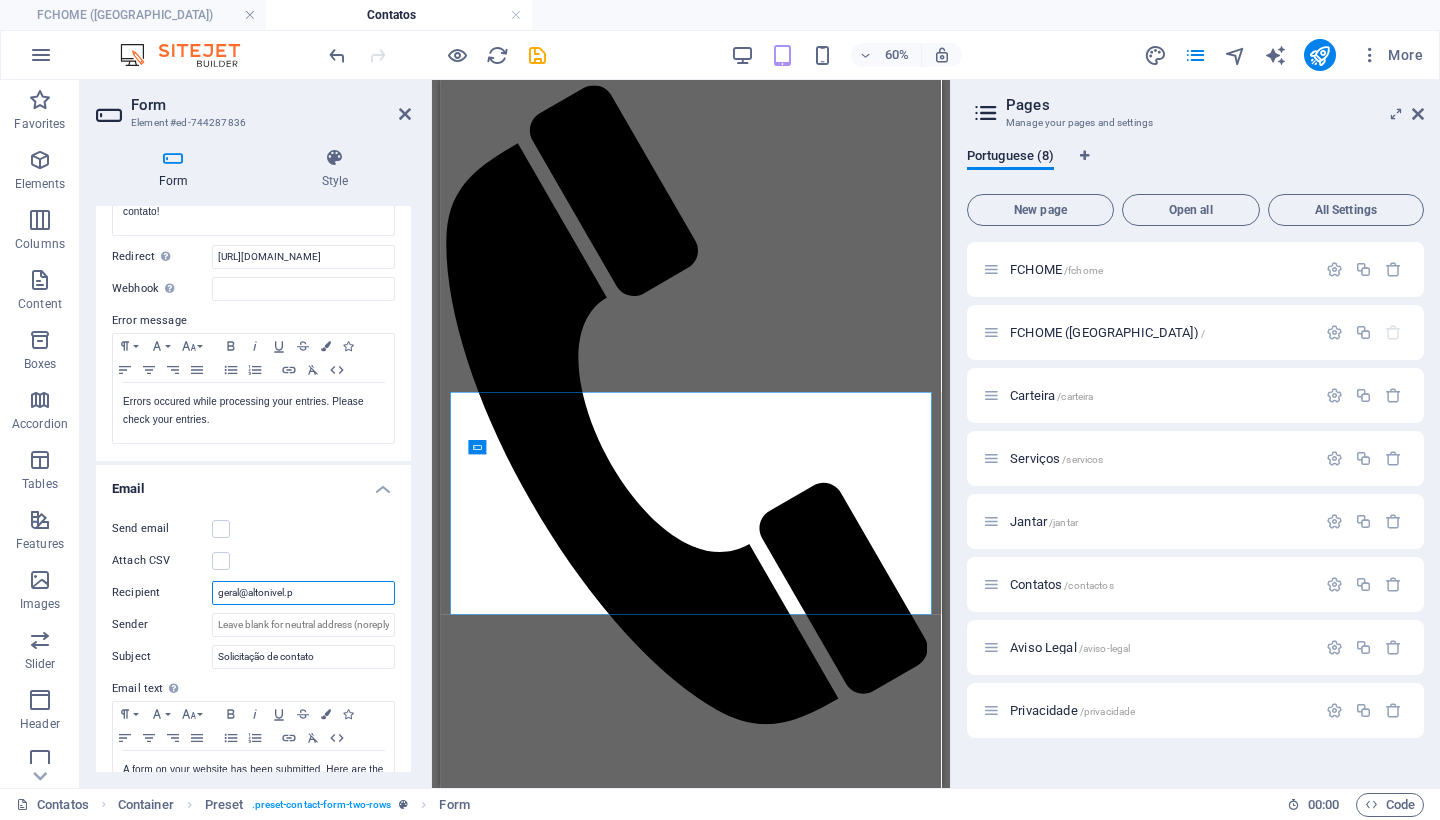 type on "geral@altonivel.pt" 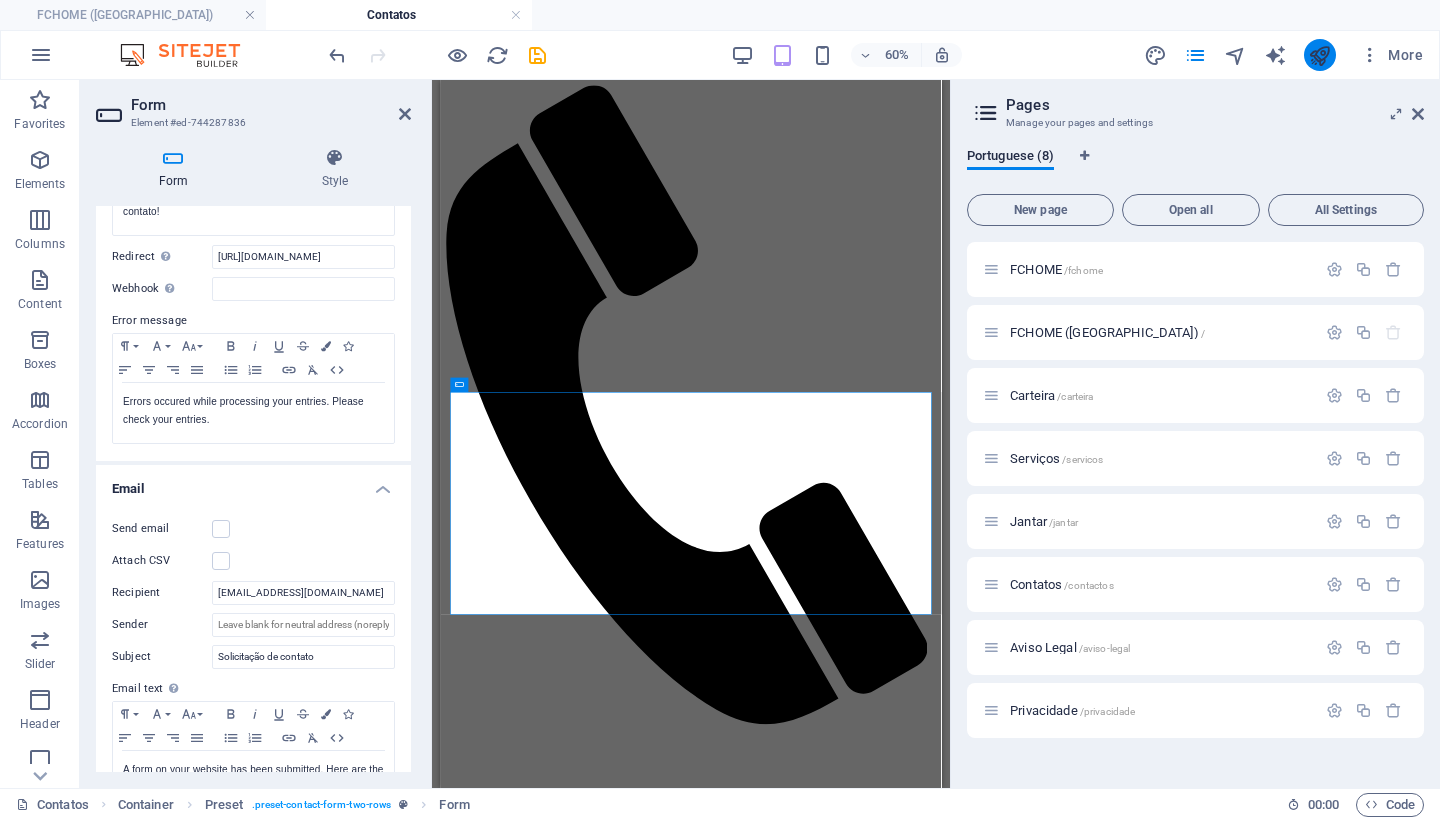 click at bounding box center [1320, 55] 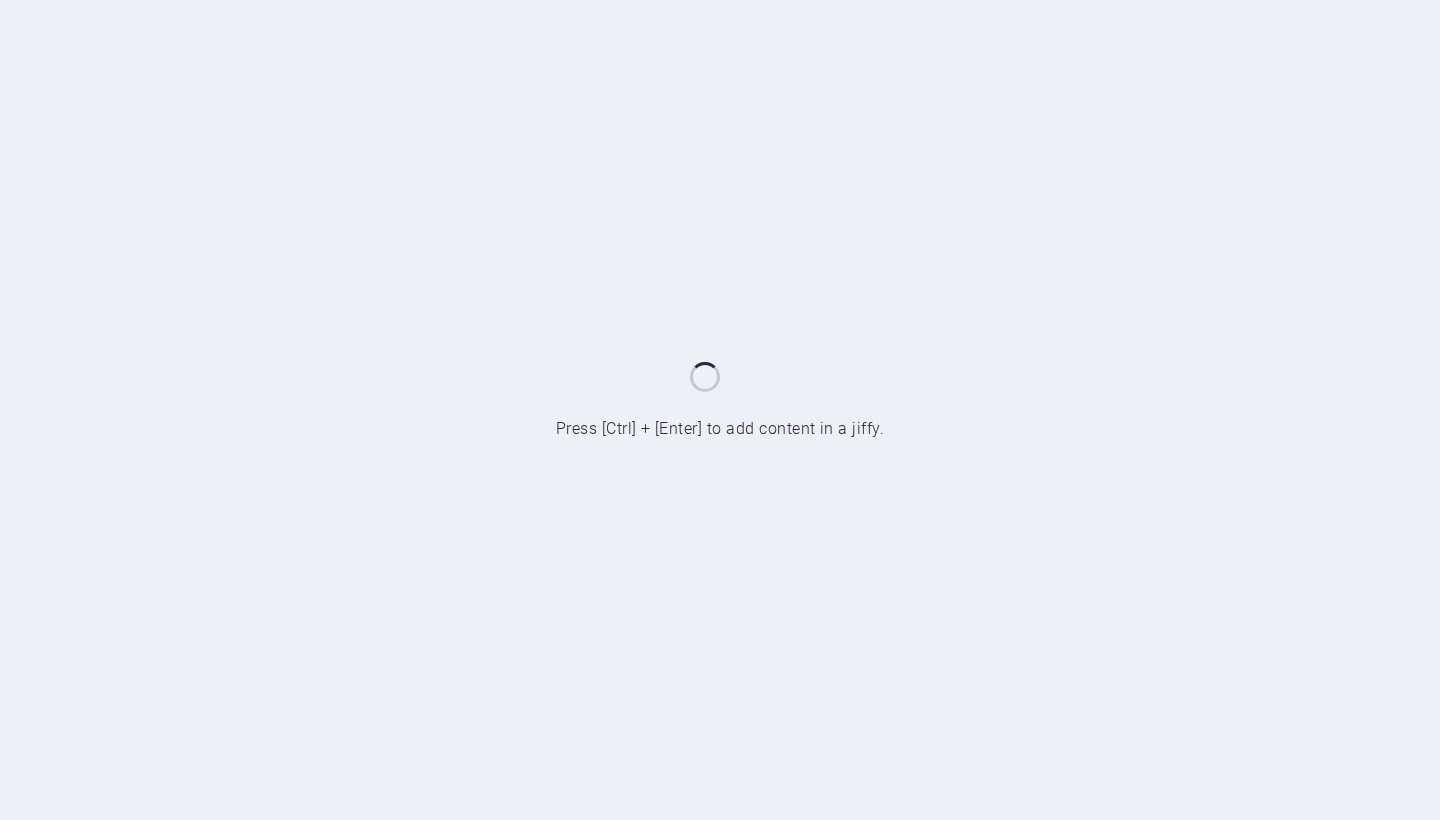 scroll, scrollTop: 0, scrollLeft: 0, axis: both 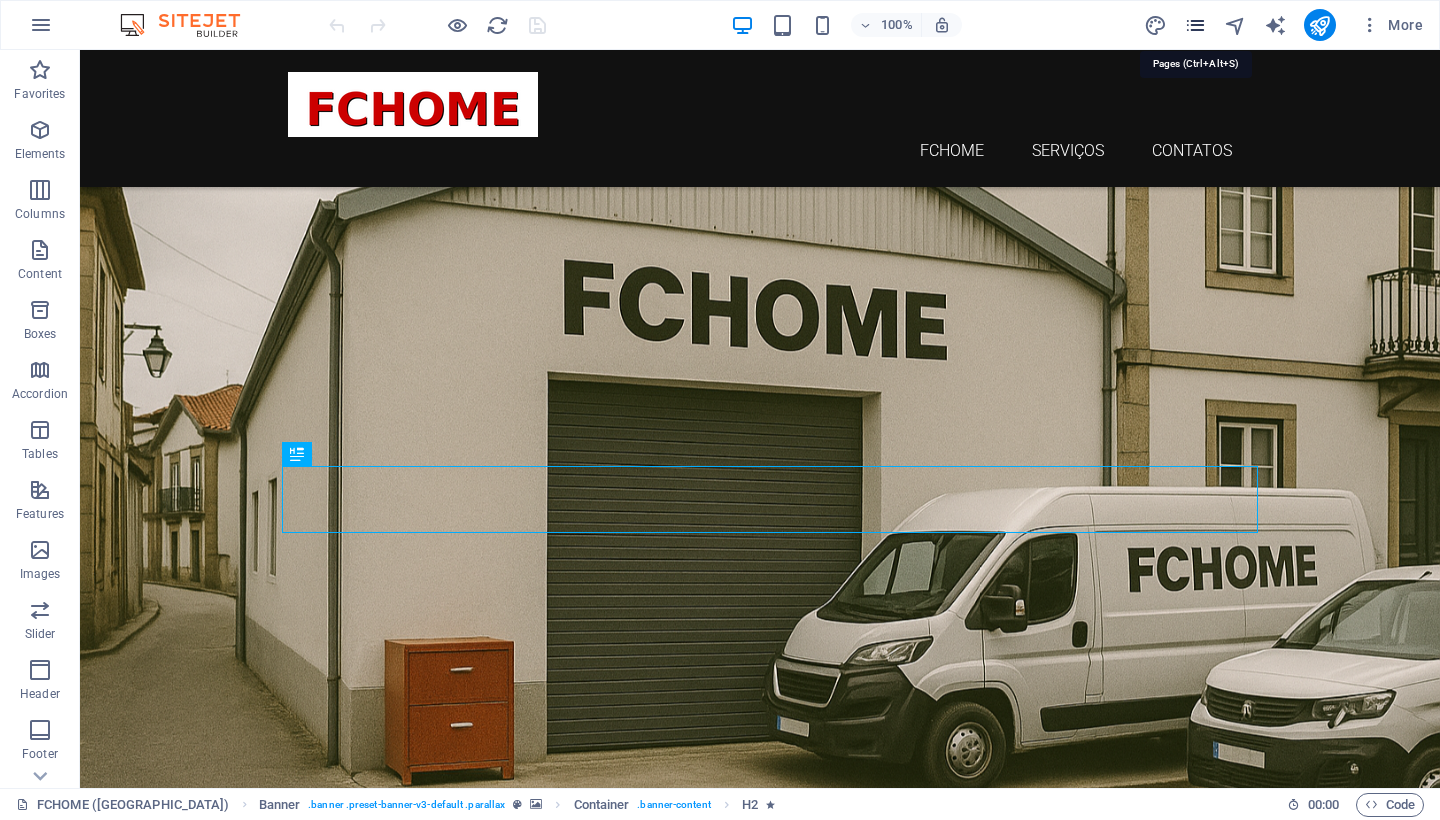 click at bounding box center (1195, 25) 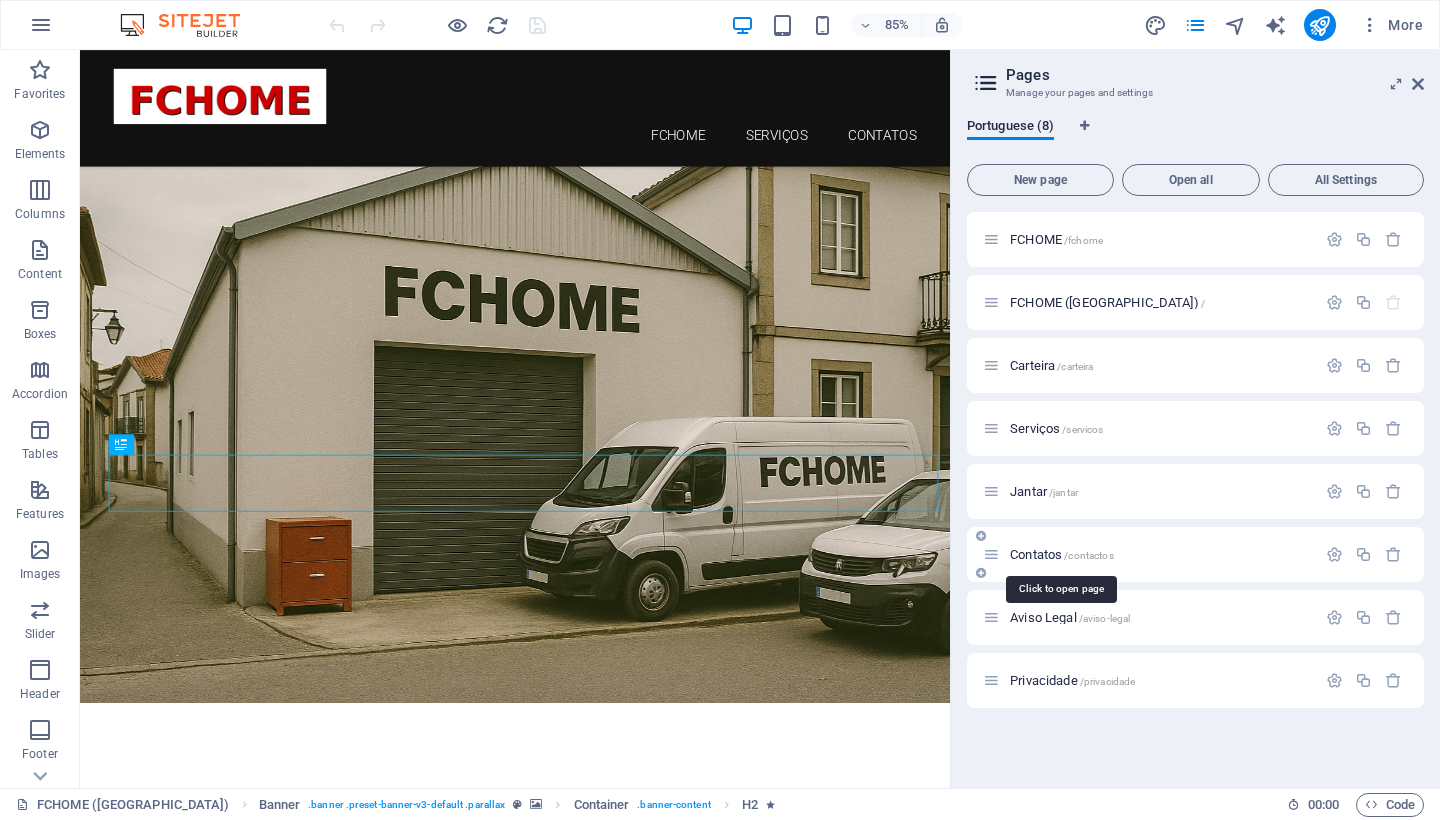 click on "Contatos /contactos" at bounding box center [1062, 554] 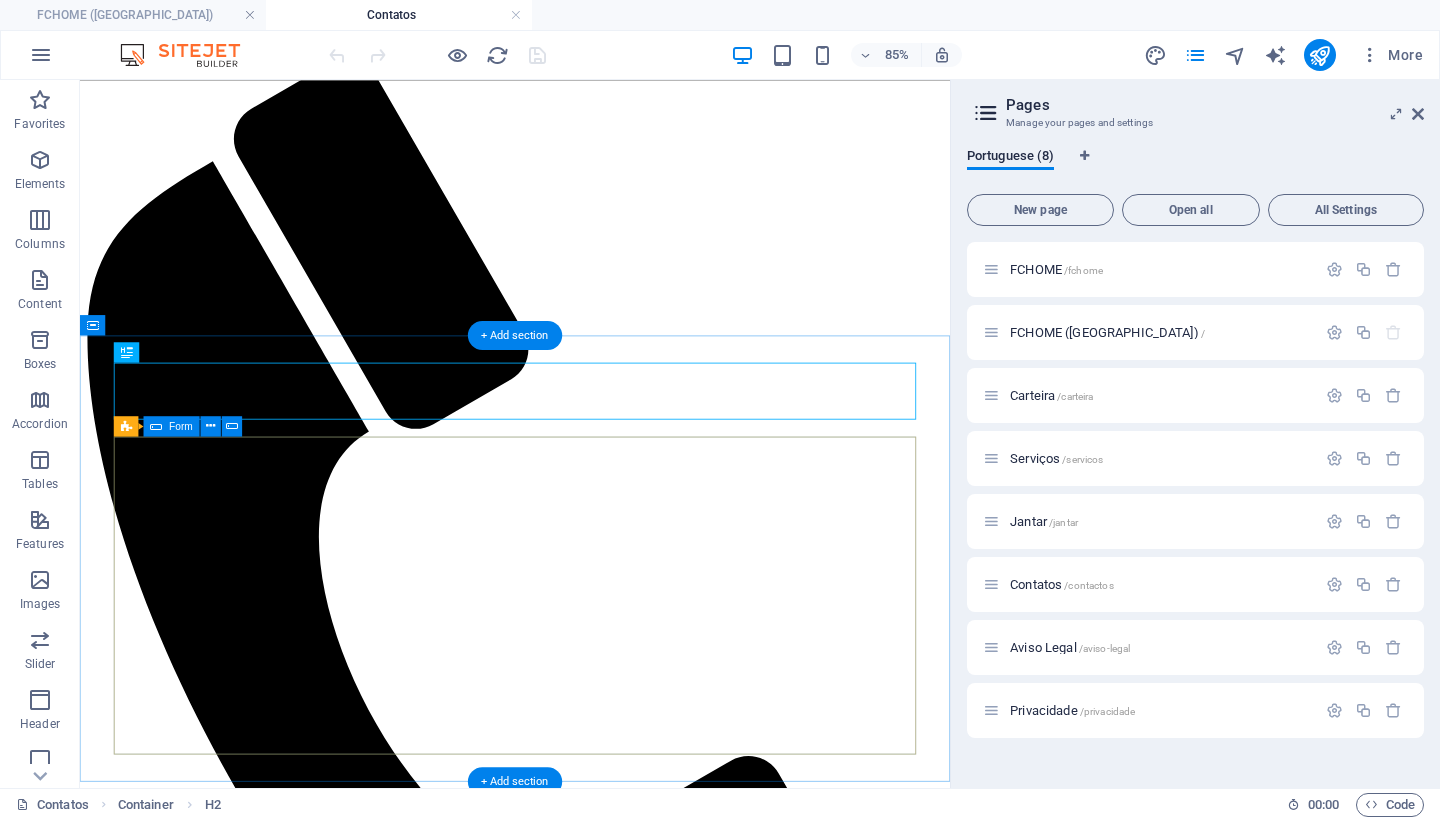 scroll, scrollTop: 290, scrollLeft: 0, axis: vertical 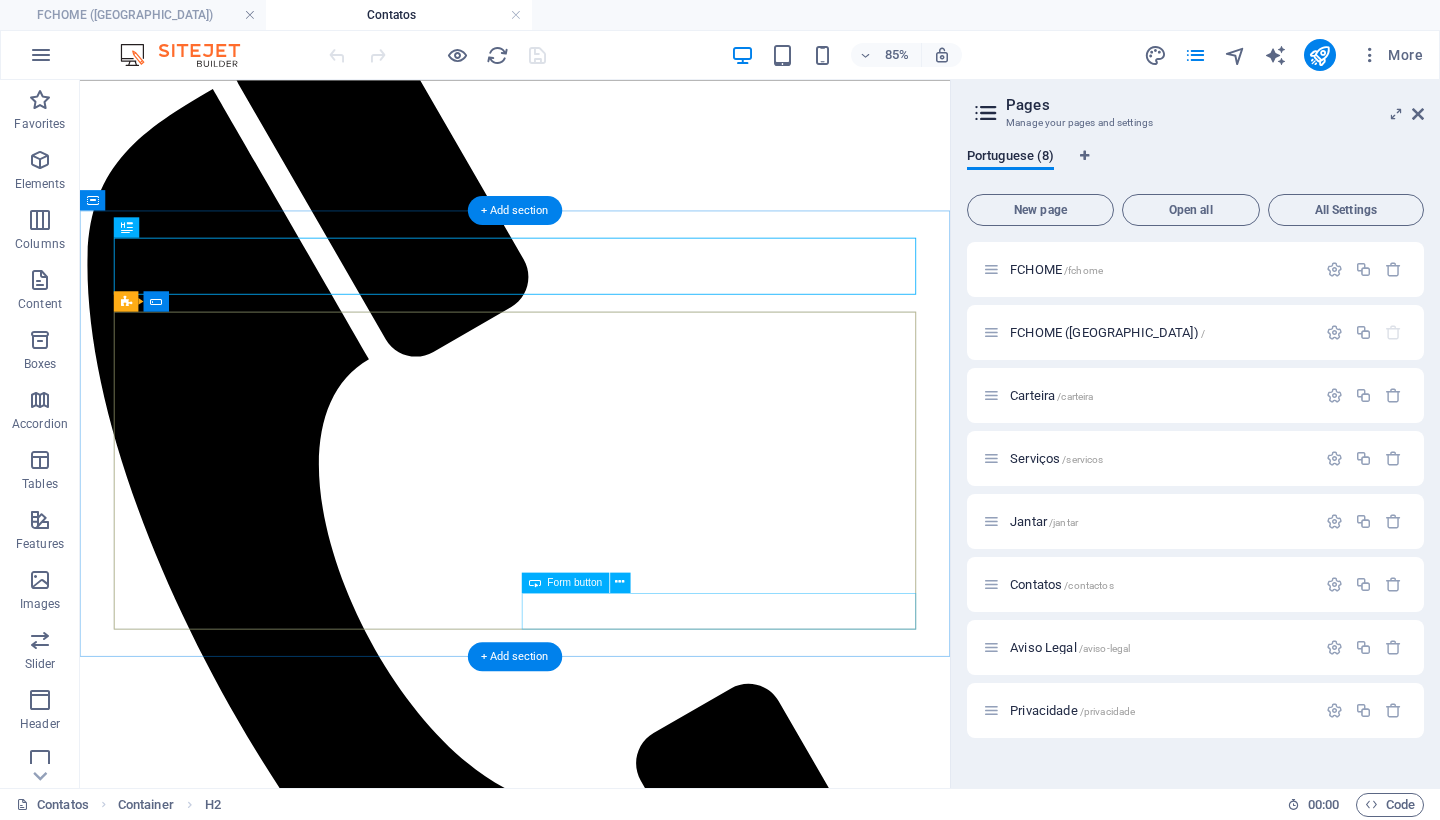 click on "ENVIAR" 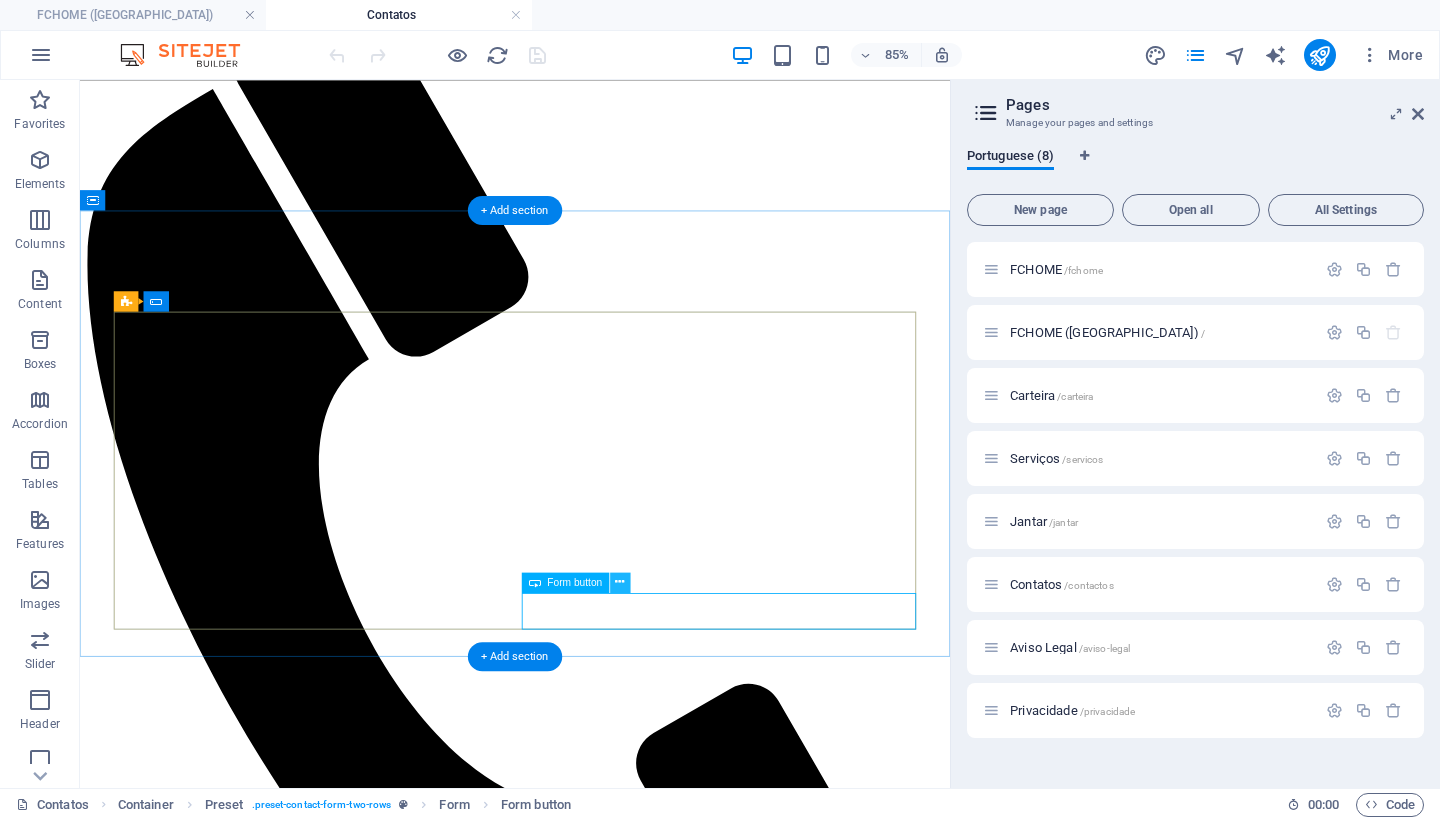 click at bounding box center [620, 582] 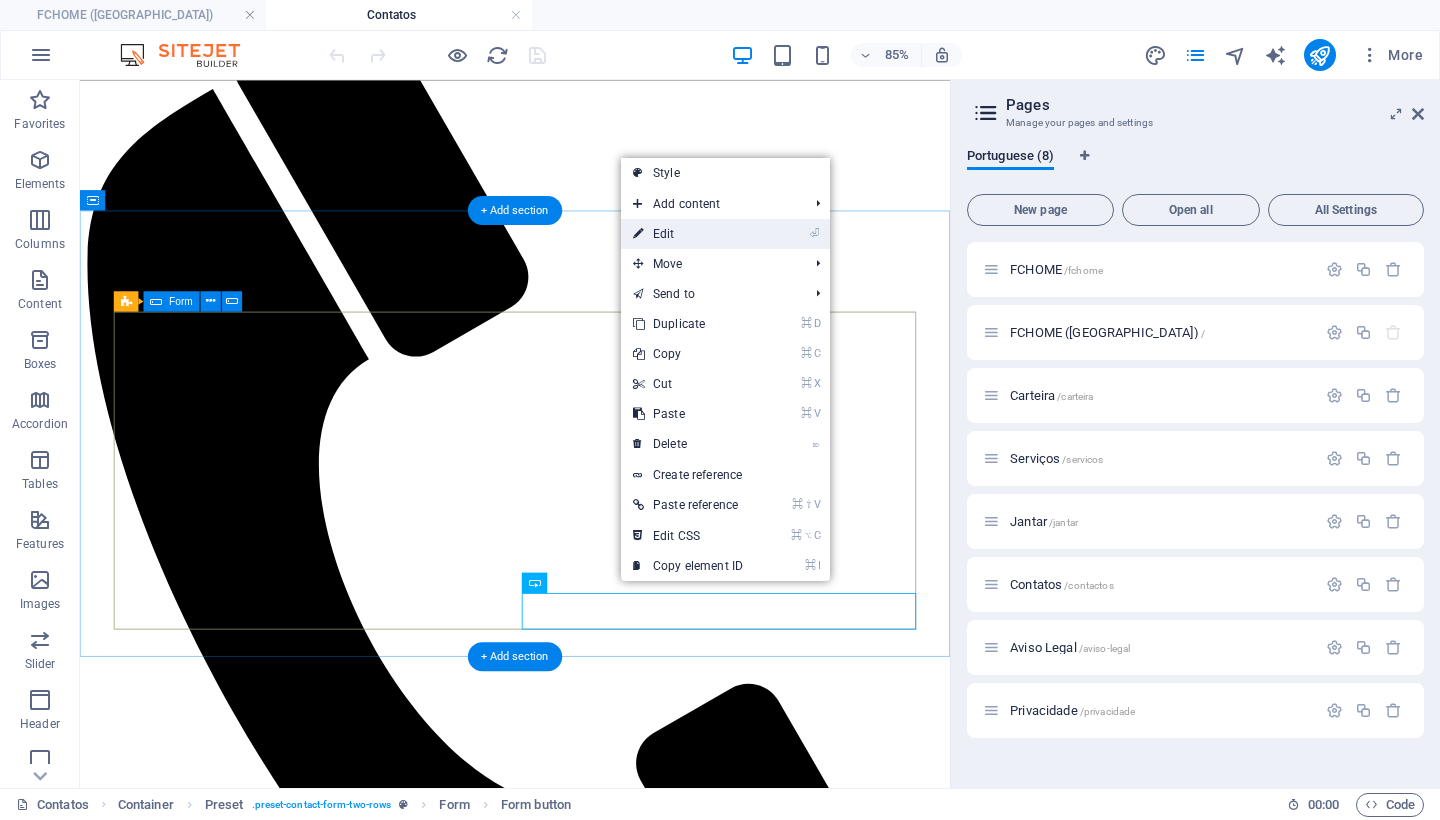 click on "⏎  Edit" at bounding box center (688, 234) 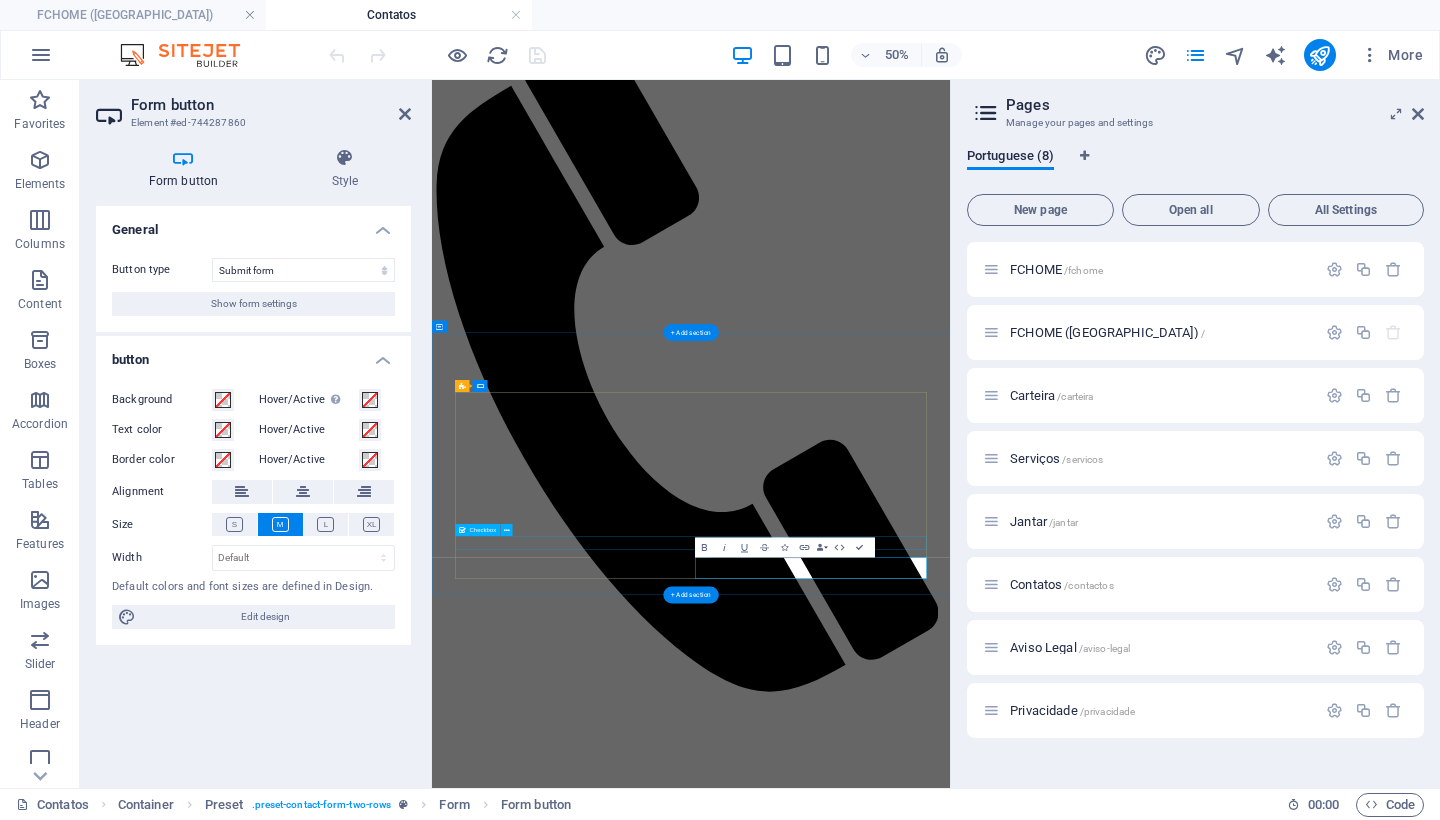 scroll, scrollTop: 171, scrollLeft: 0, axis: vertical 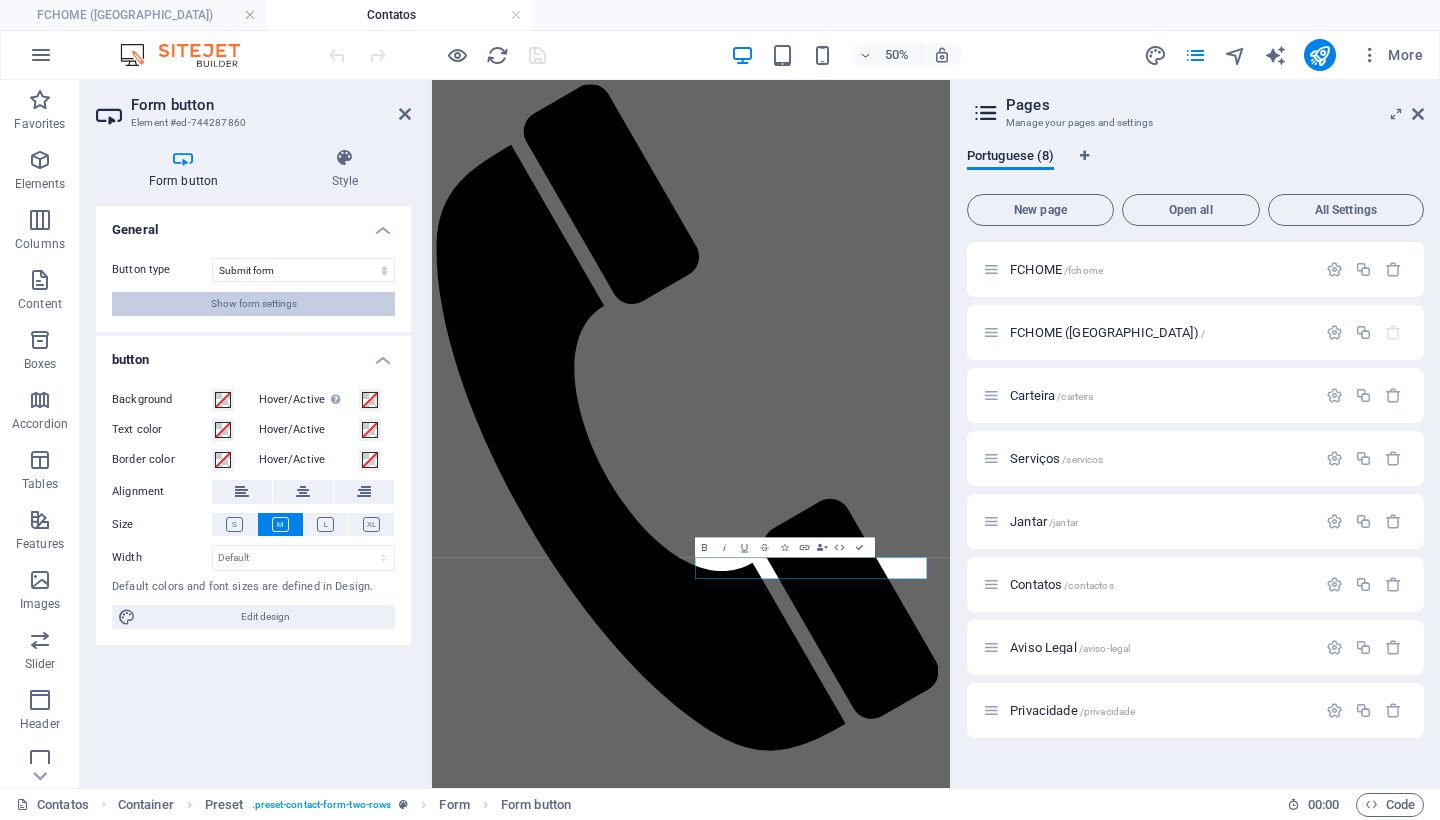 click on "Show form settings" at bounding box center (253, 304) 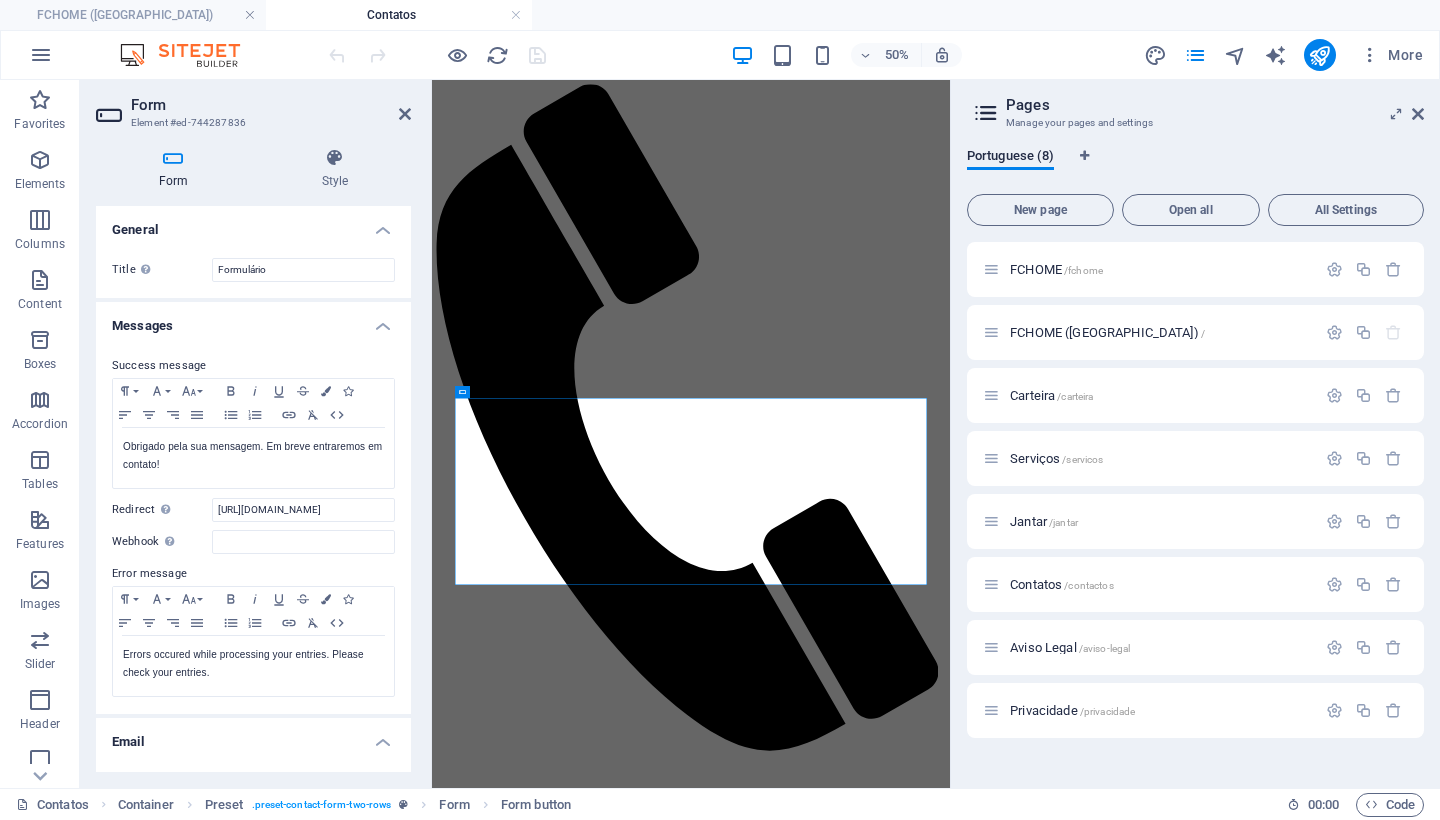scroll, scrollTop: 159, scrollLeft: 0, axis: vertical 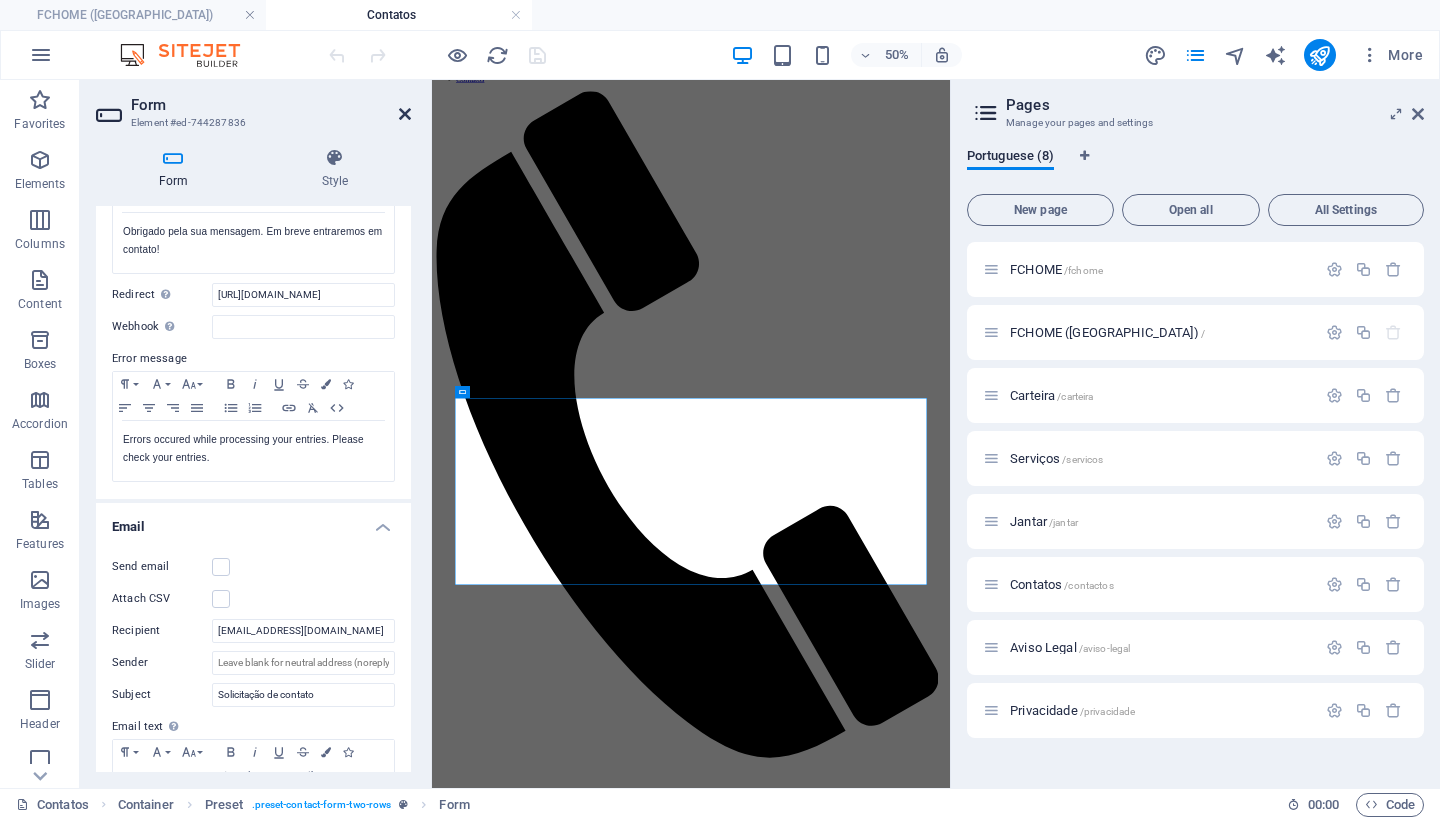 click at bounding box center (405, 114) 